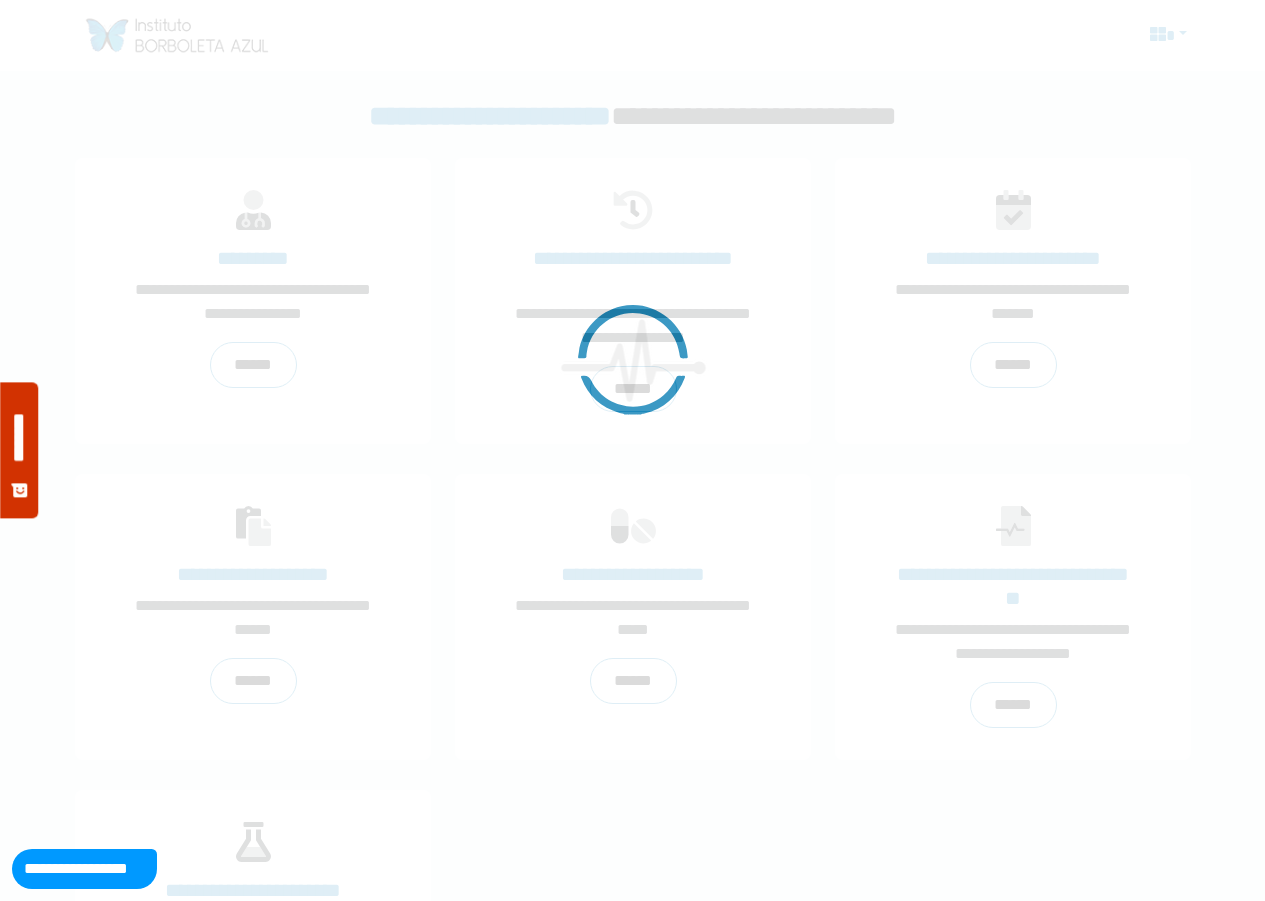 scroll, scrollTop: 0, scrollLeft: 0, axis: both 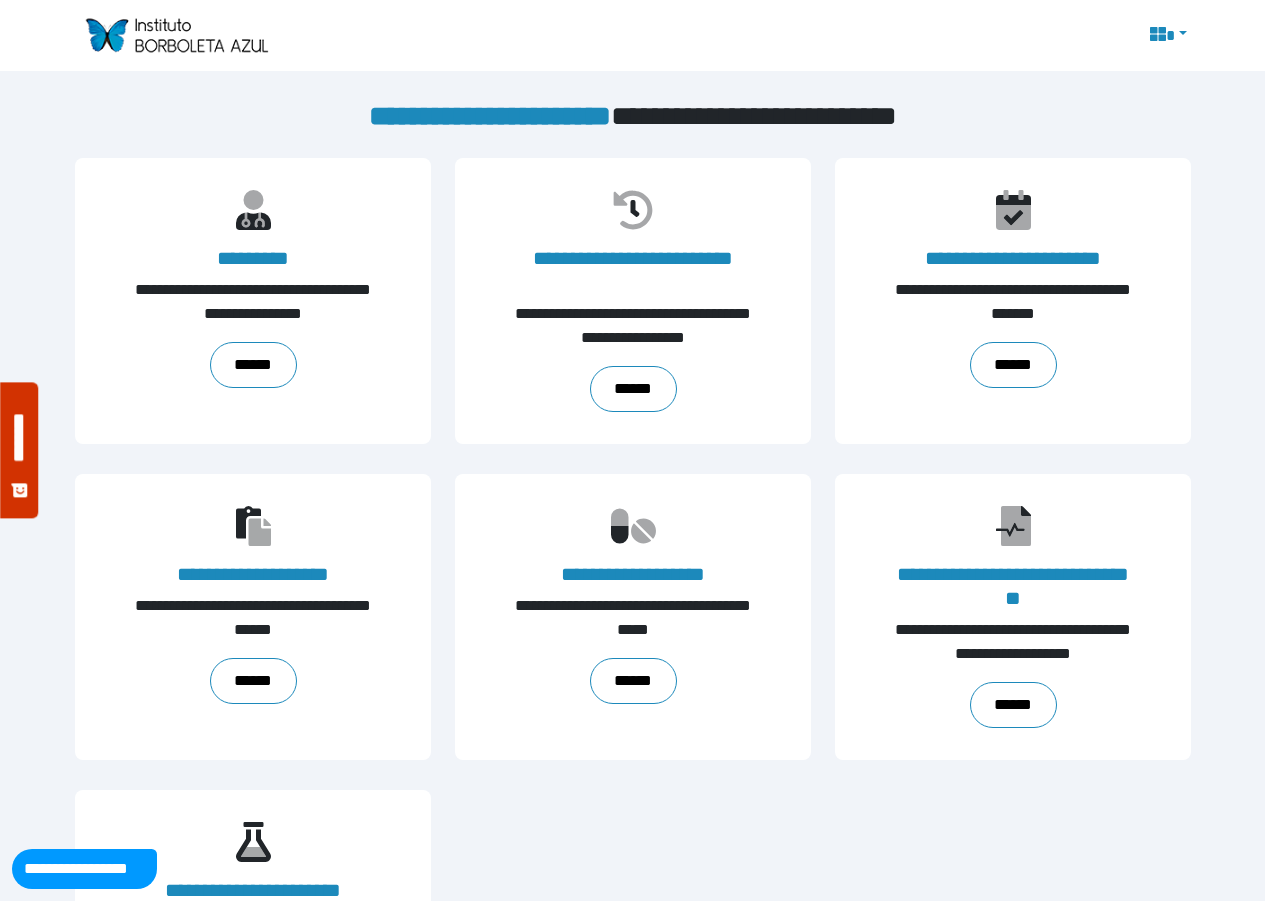 click at bounding box center [1158, 34] 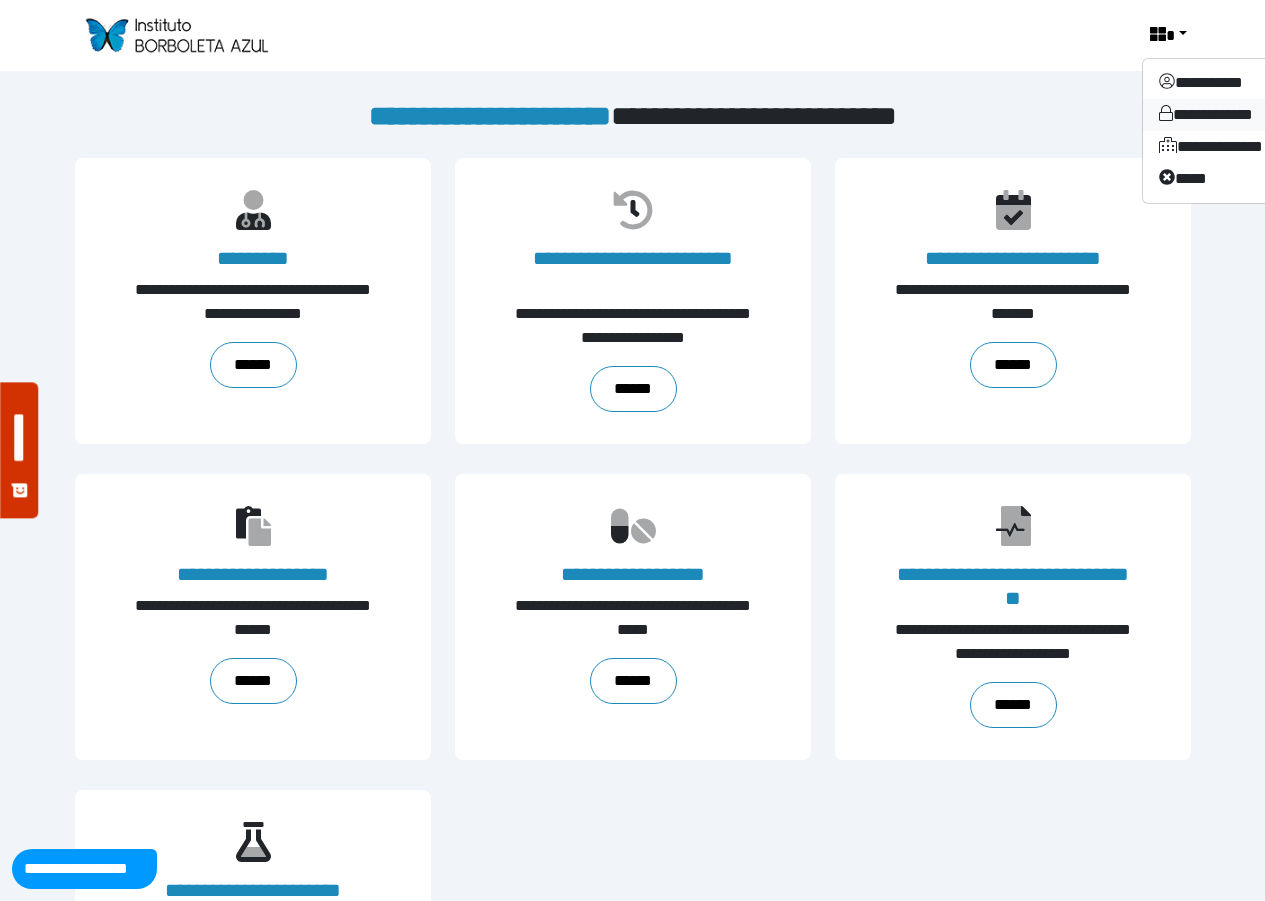 click on "**********" at bounding box center [1222, 115] 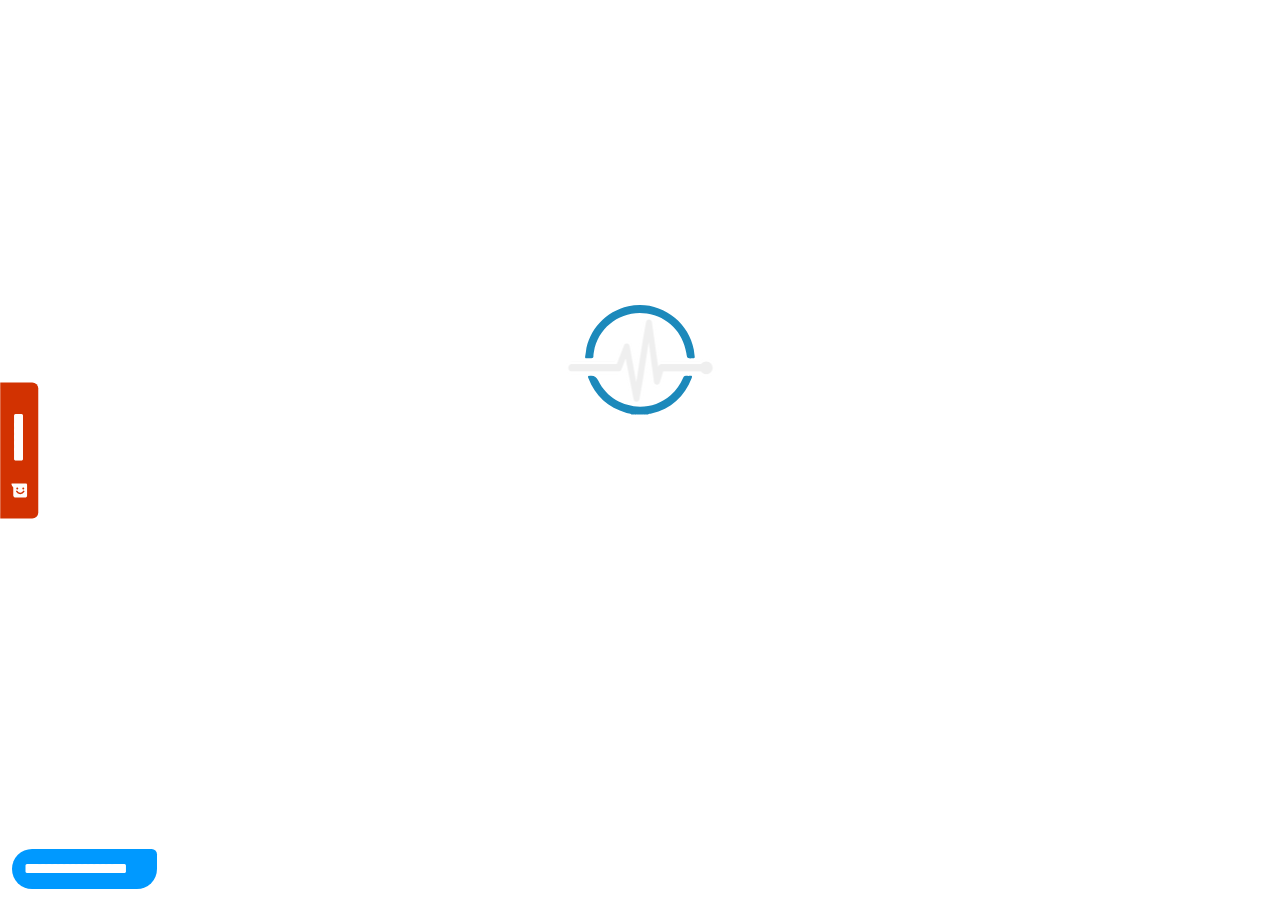 scroll, scrollTop: 0, scrollLeft: 0, axis: both 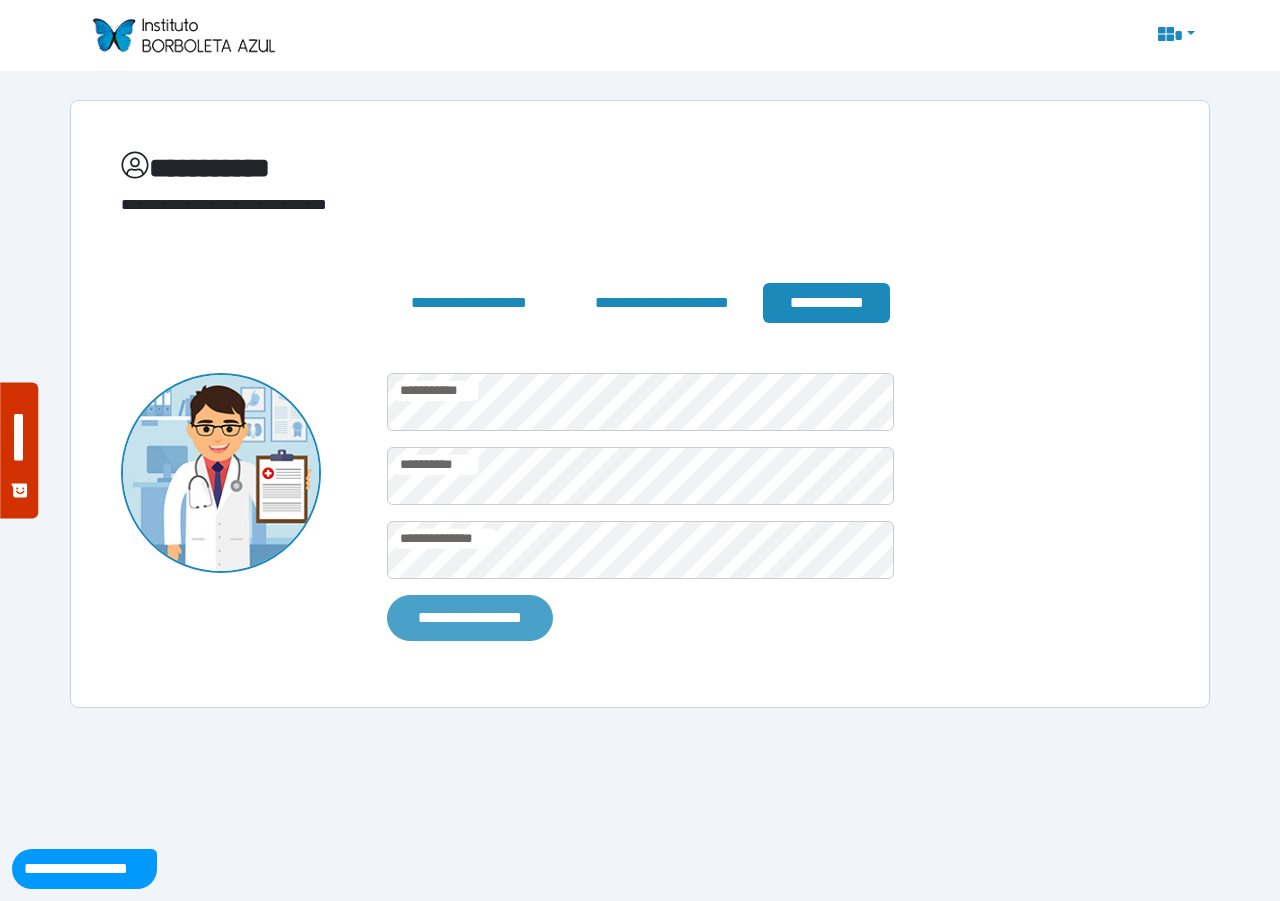click on "**********" at bounding box center (470, 618) 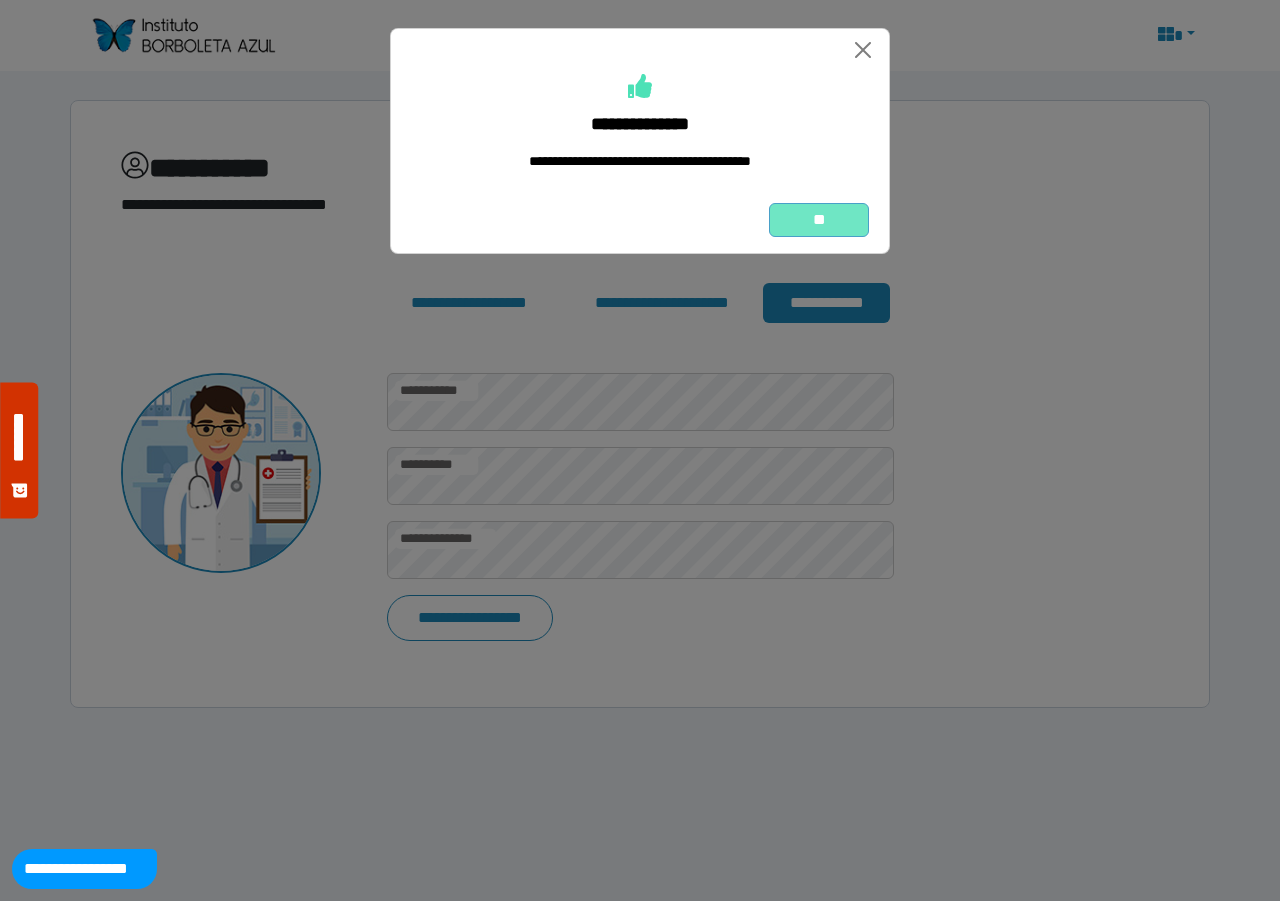 click on "**" at bounding box center [819, 220] 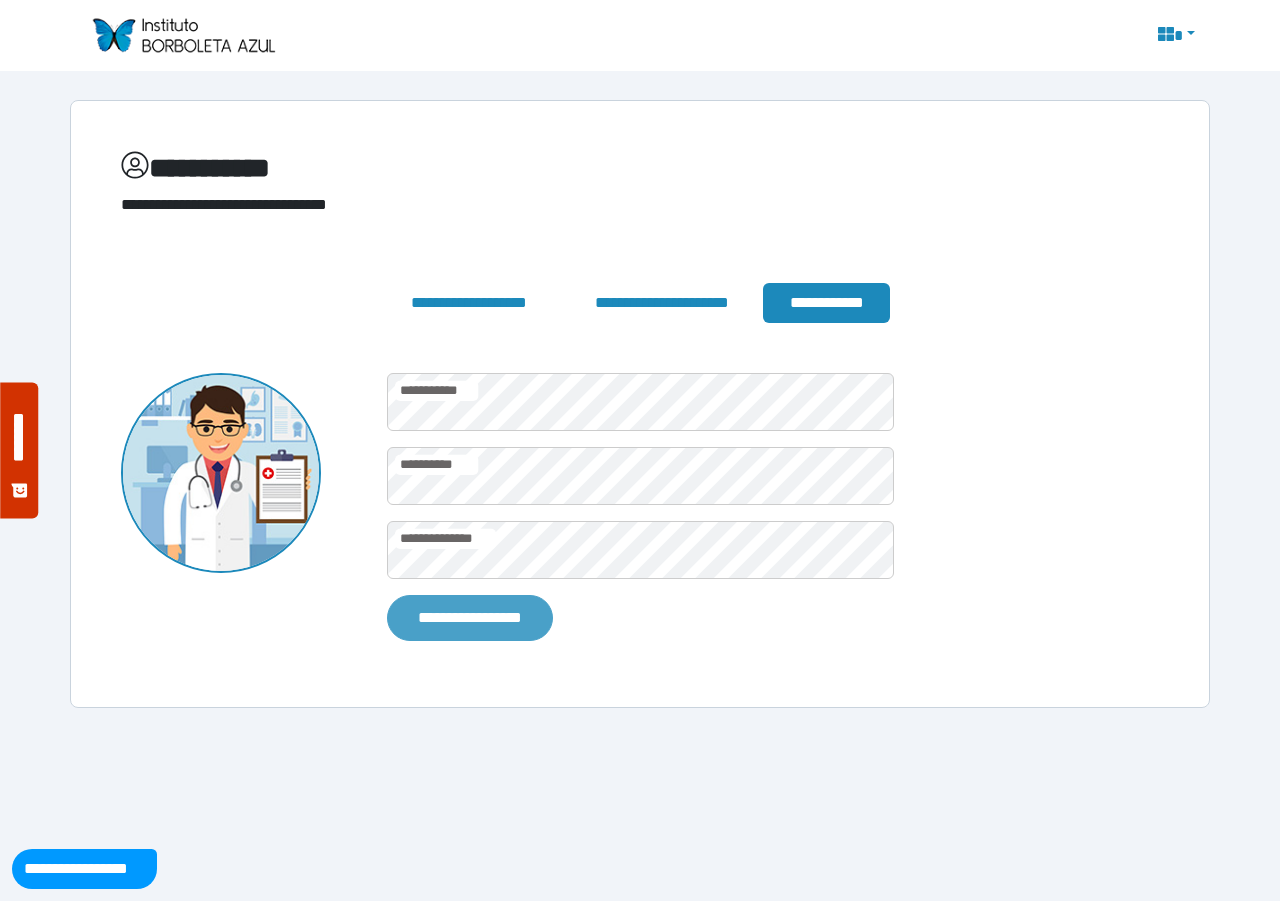 click on "**********" at bounding box center [470, 618] 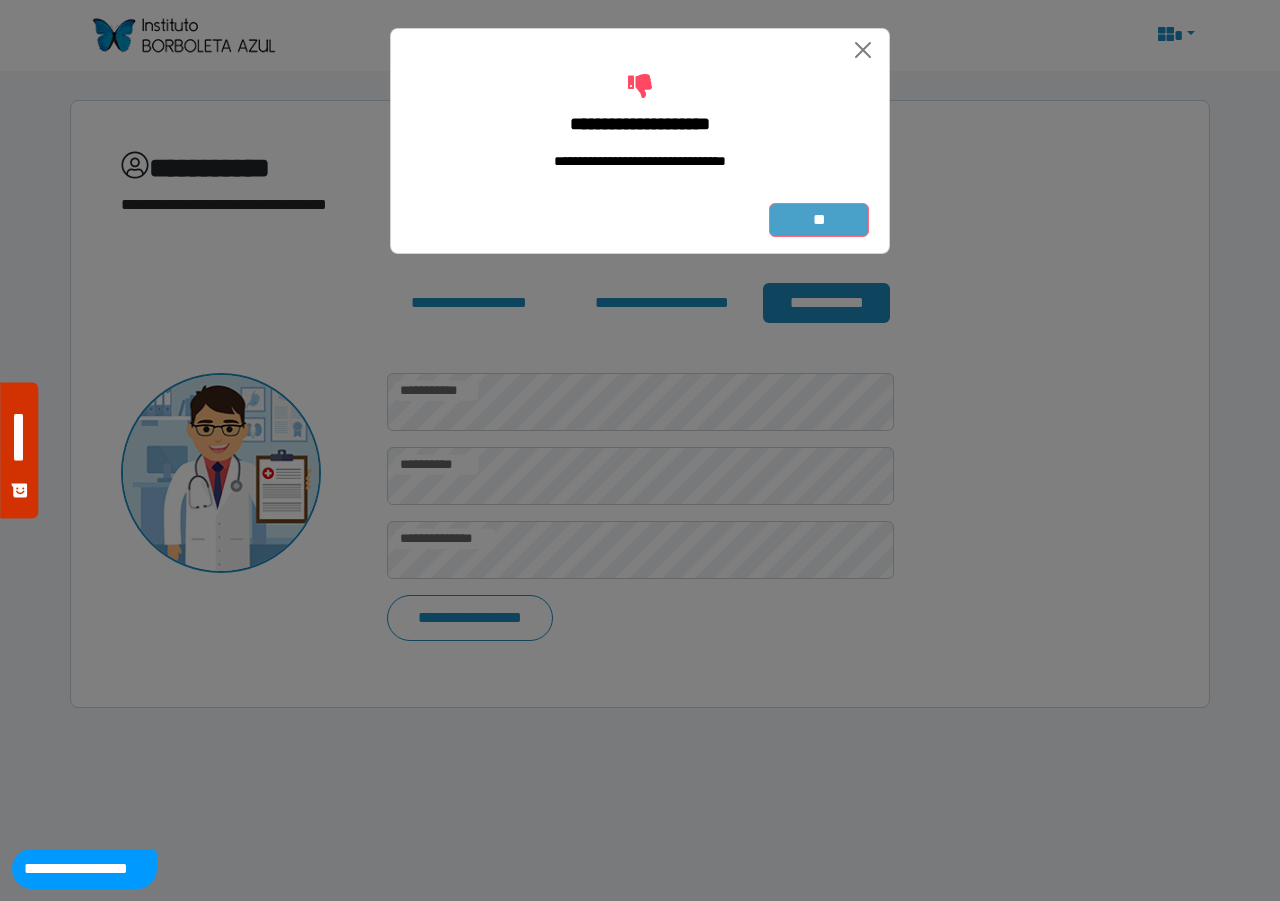 click on "**" at bounding box center [819, 220] 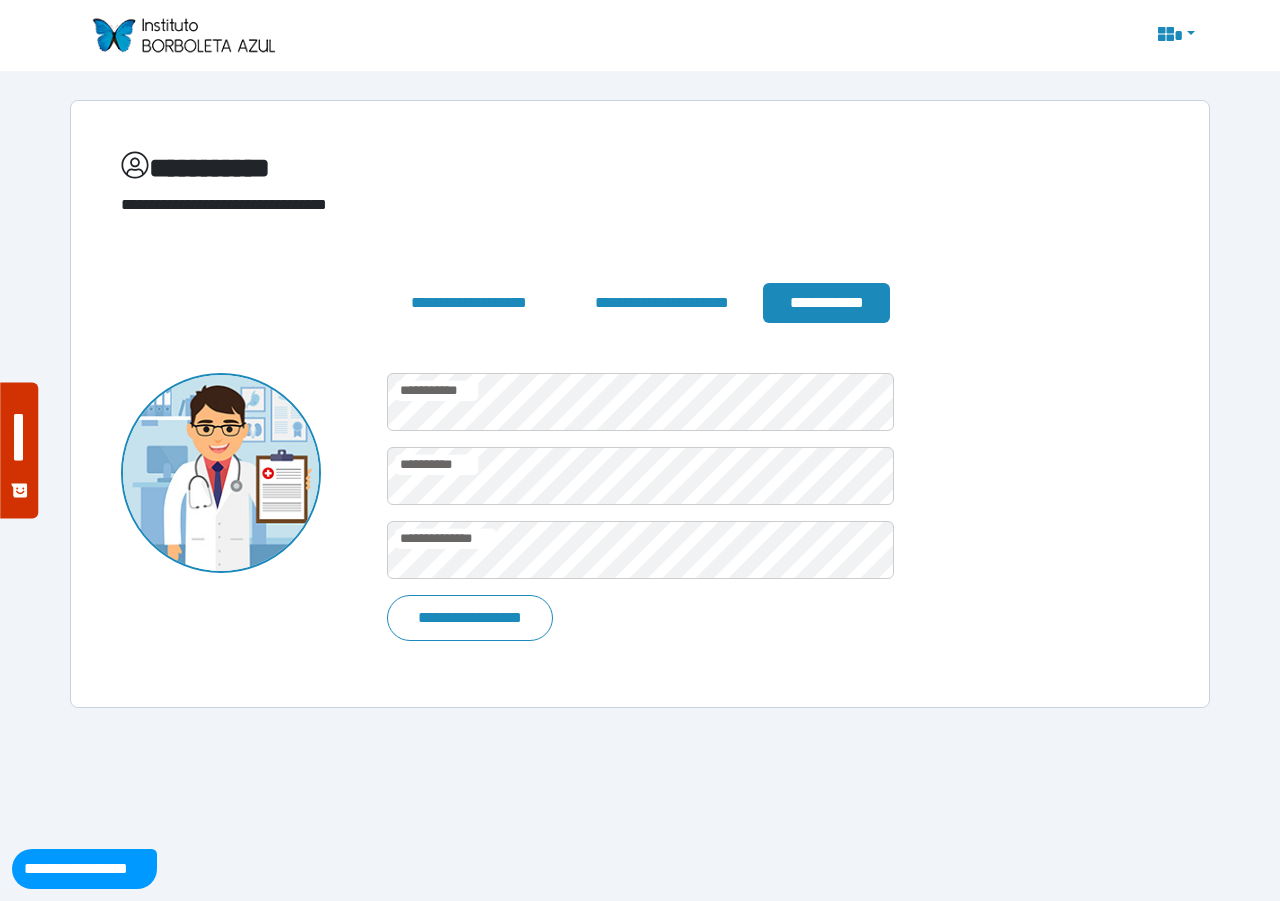 click at bounding box center [183, 35] 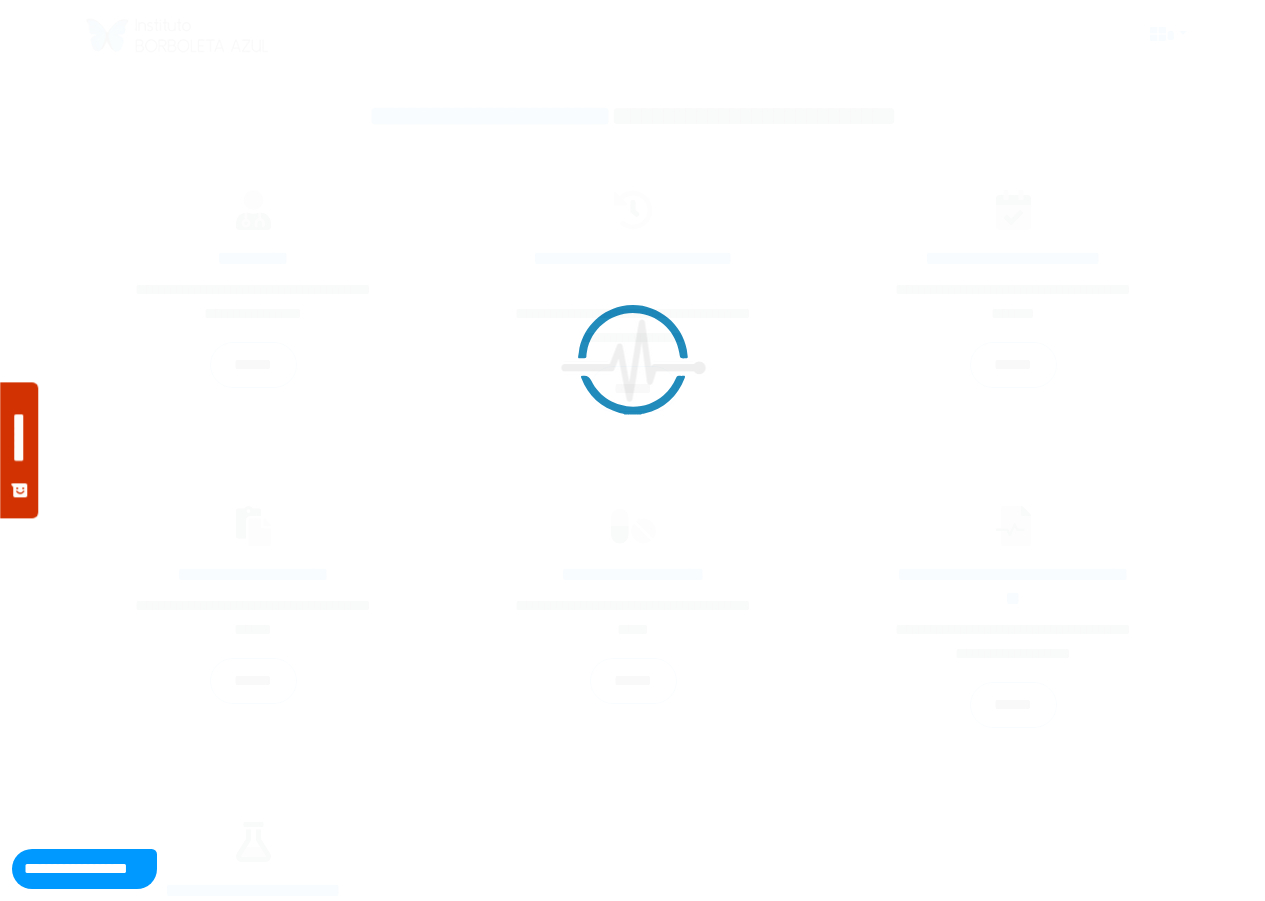 scroll, scrollTop: 0, scrollLeft: 0, axis: both 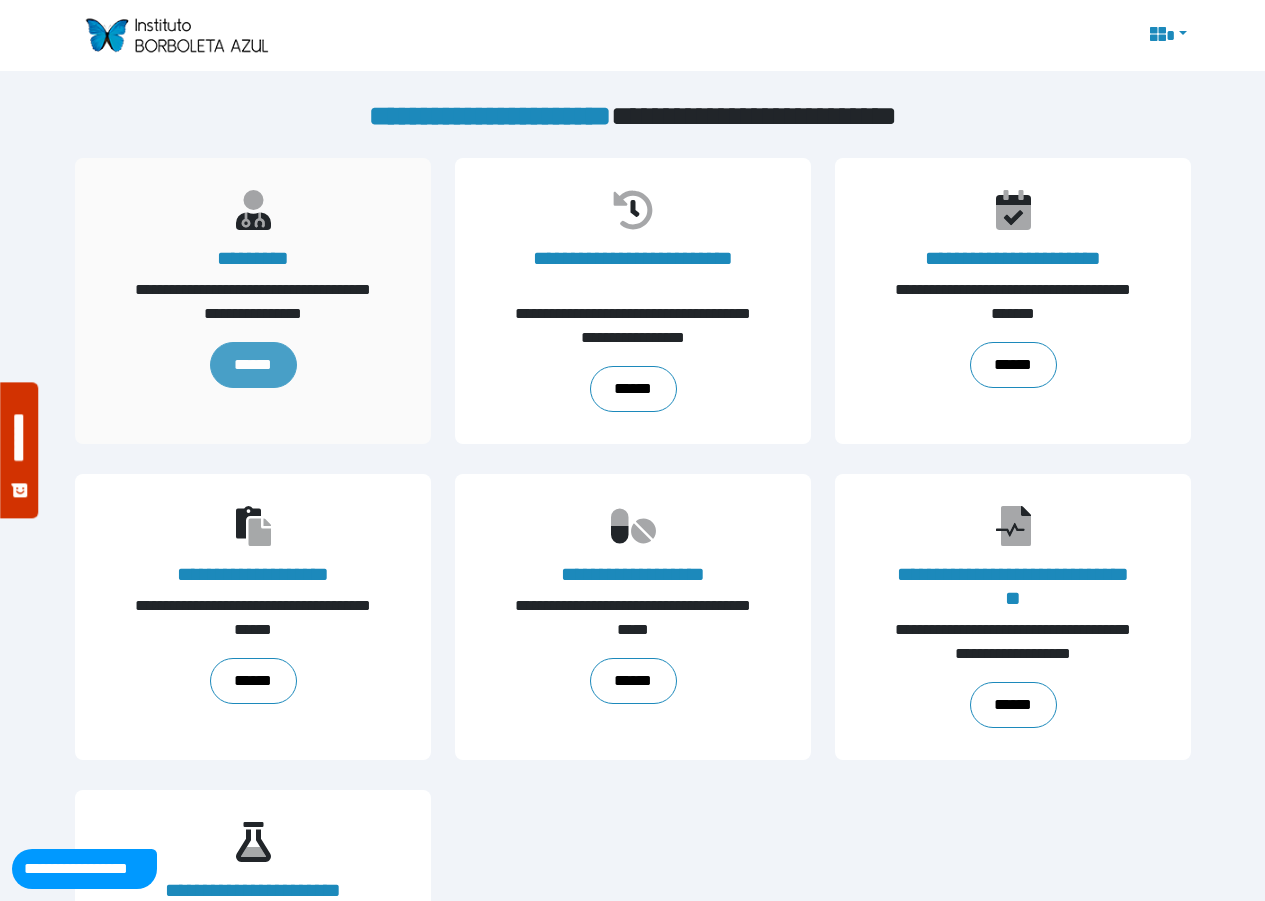 click on "******" at bounding box center [252, 365] 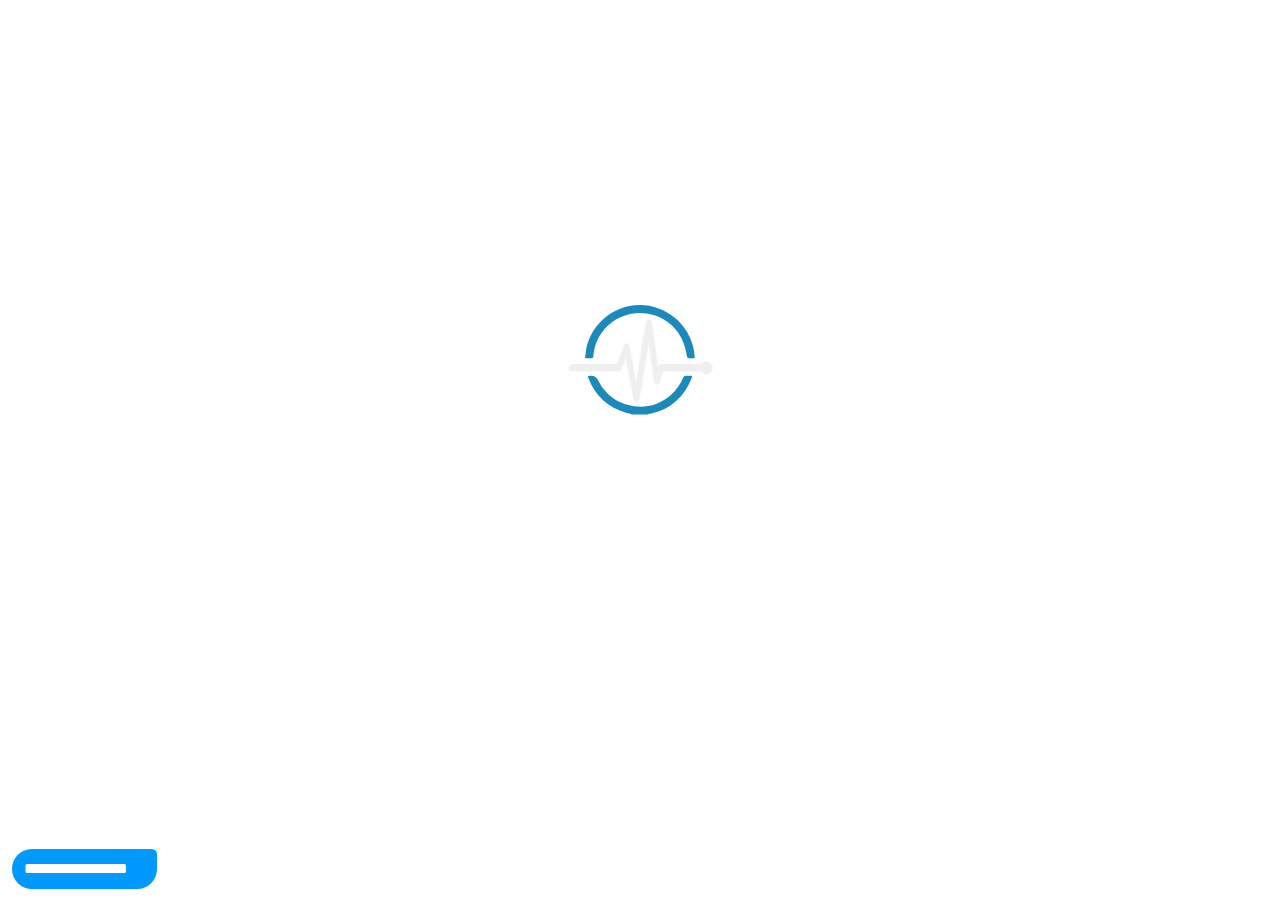 scroll, scrollTop: 0, scrollLeft: 0, axis: both 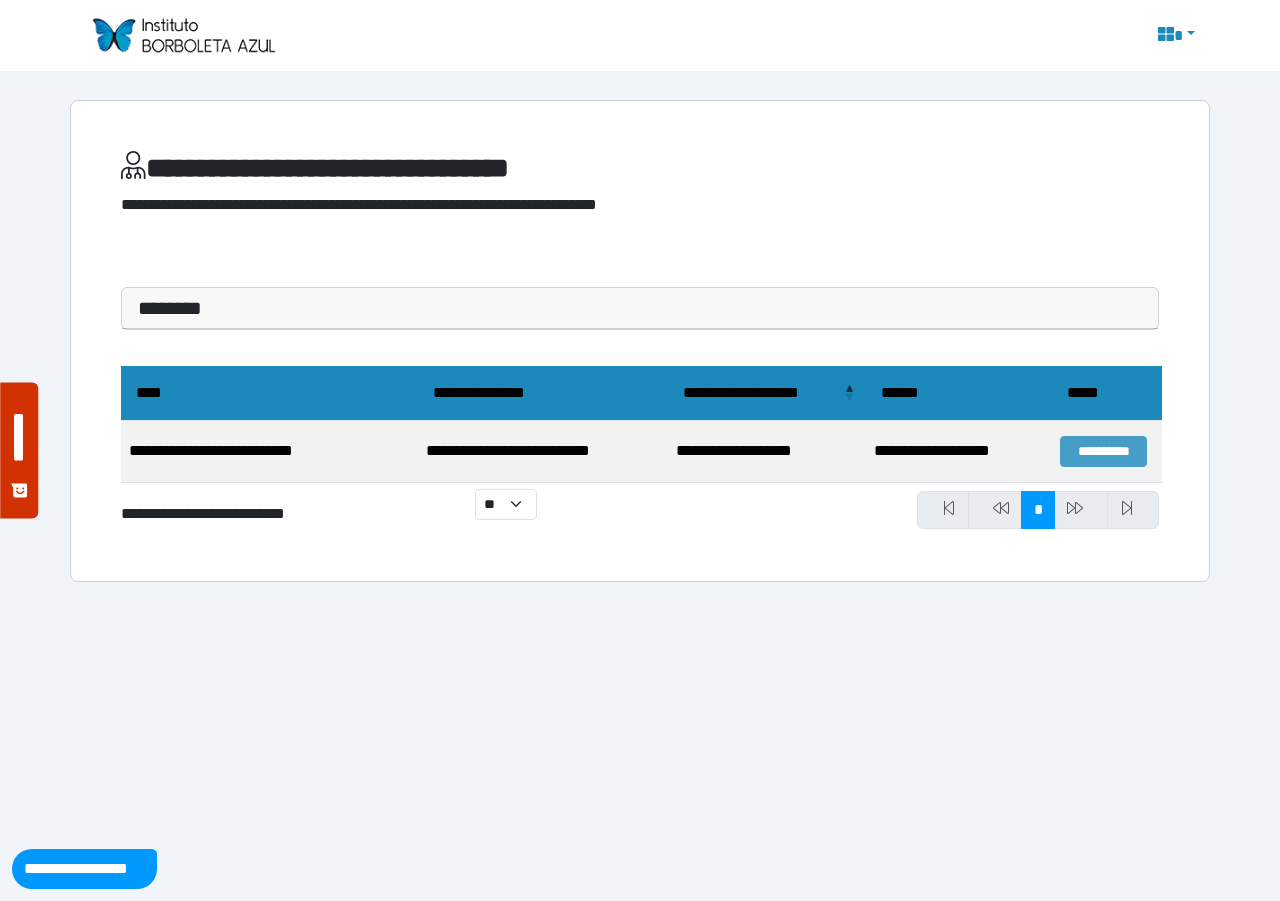 click on "**********" at bounding box center [1103, 451] 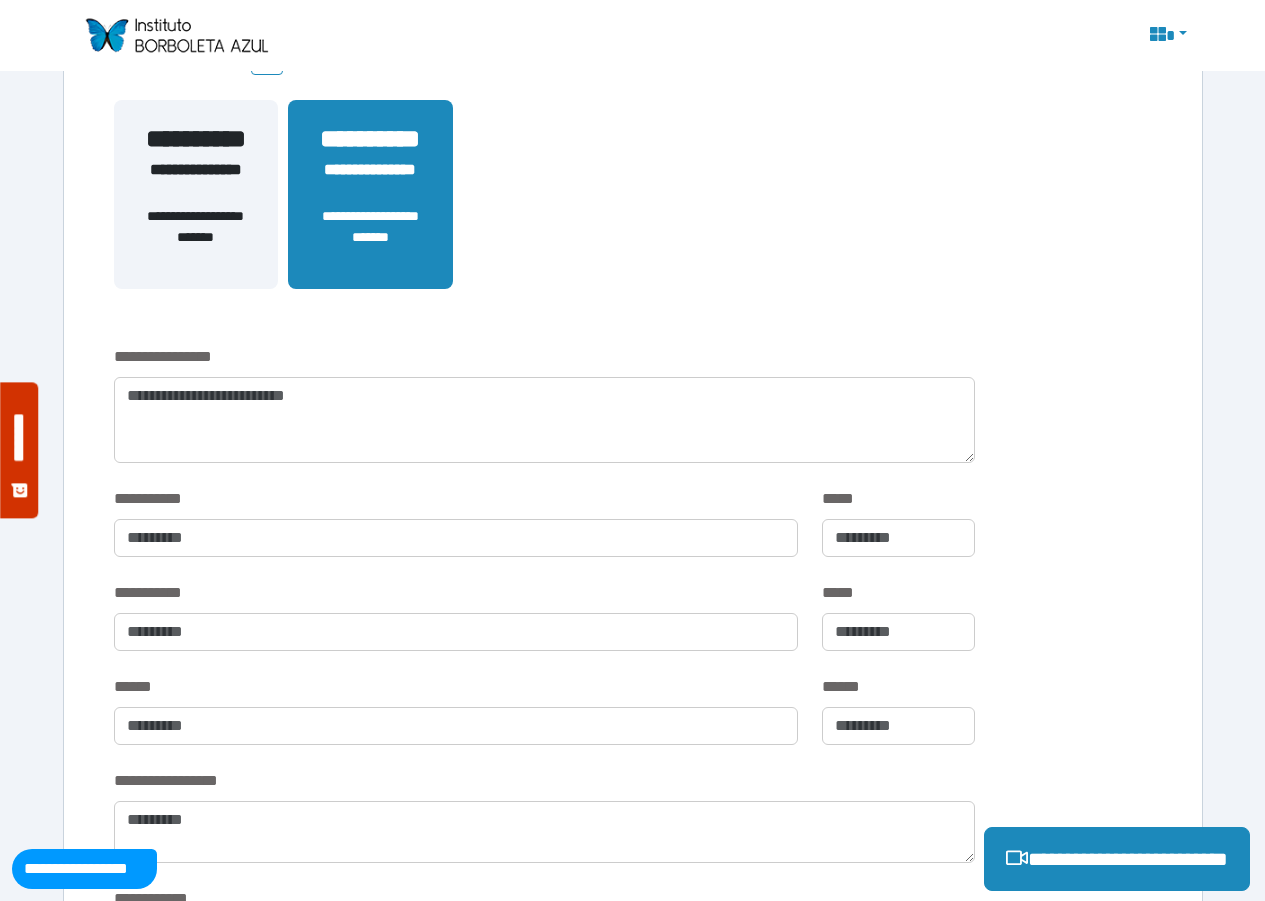scroll, scrollTop: 100, scrollLeft: 0, axis: vertical 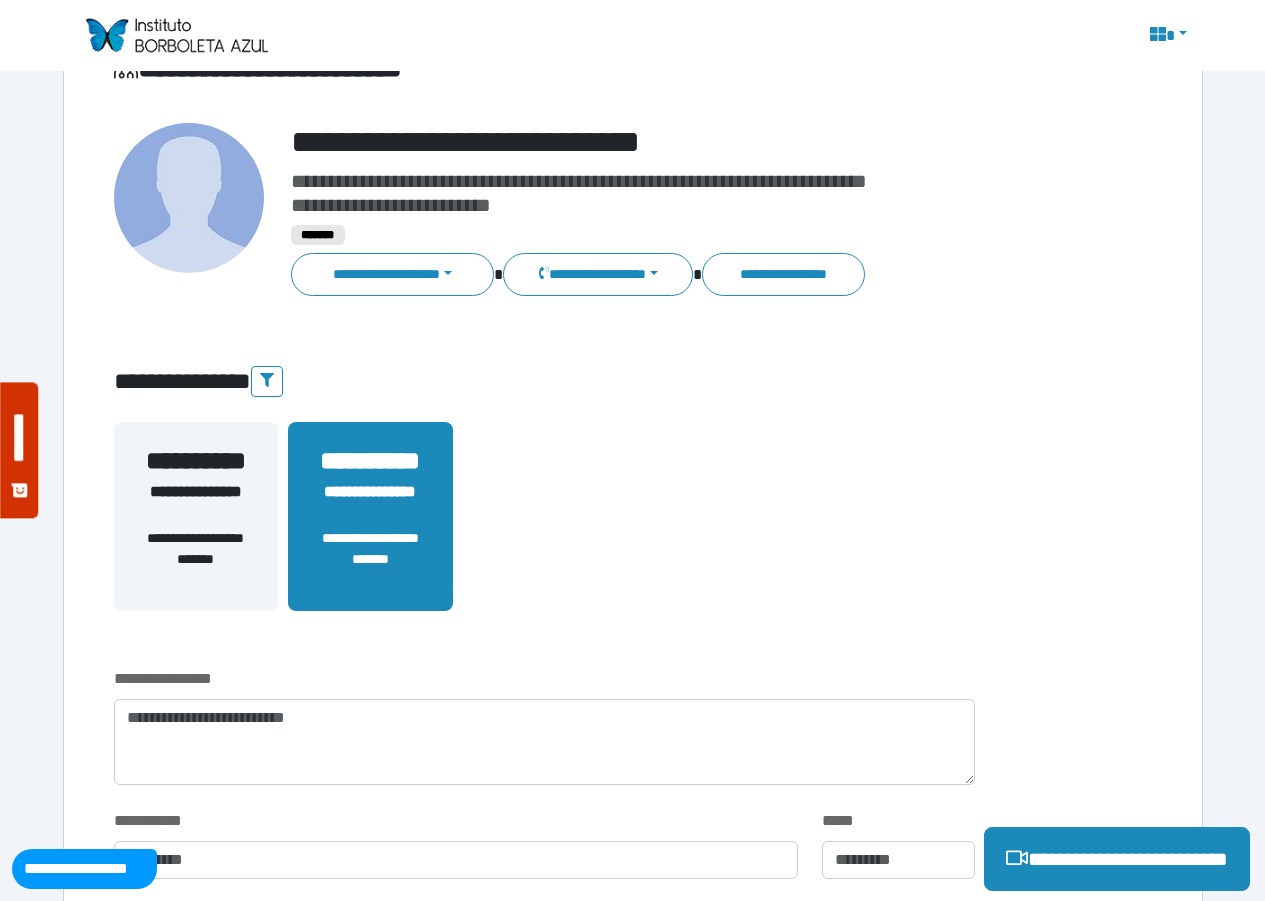 drag, startPoint x: 232, startPoint y: 472, endPoint x: 193, endPoint y: 472, distance: 39 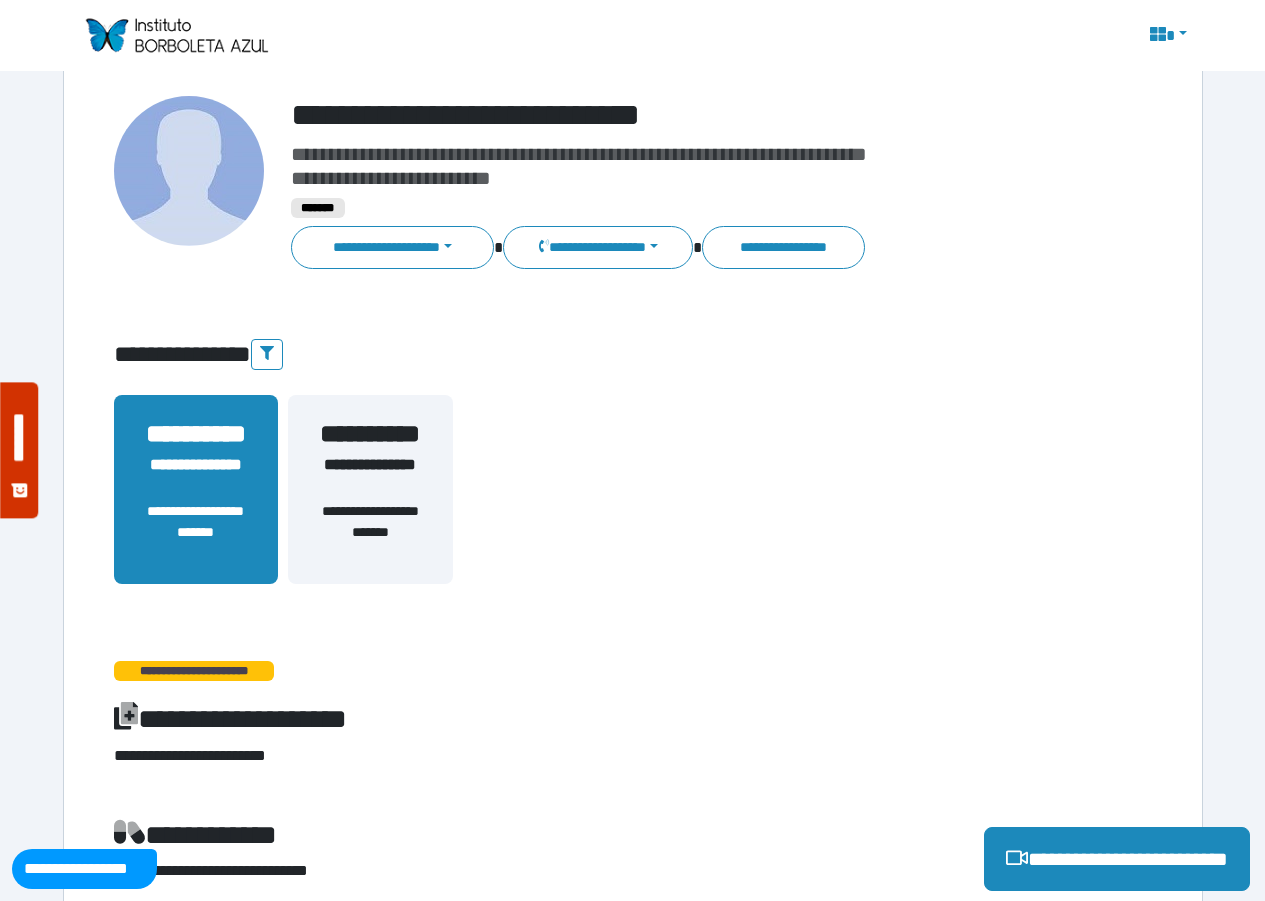 scroll, scrollTop: 0, scrollLeft: 0, axis: both 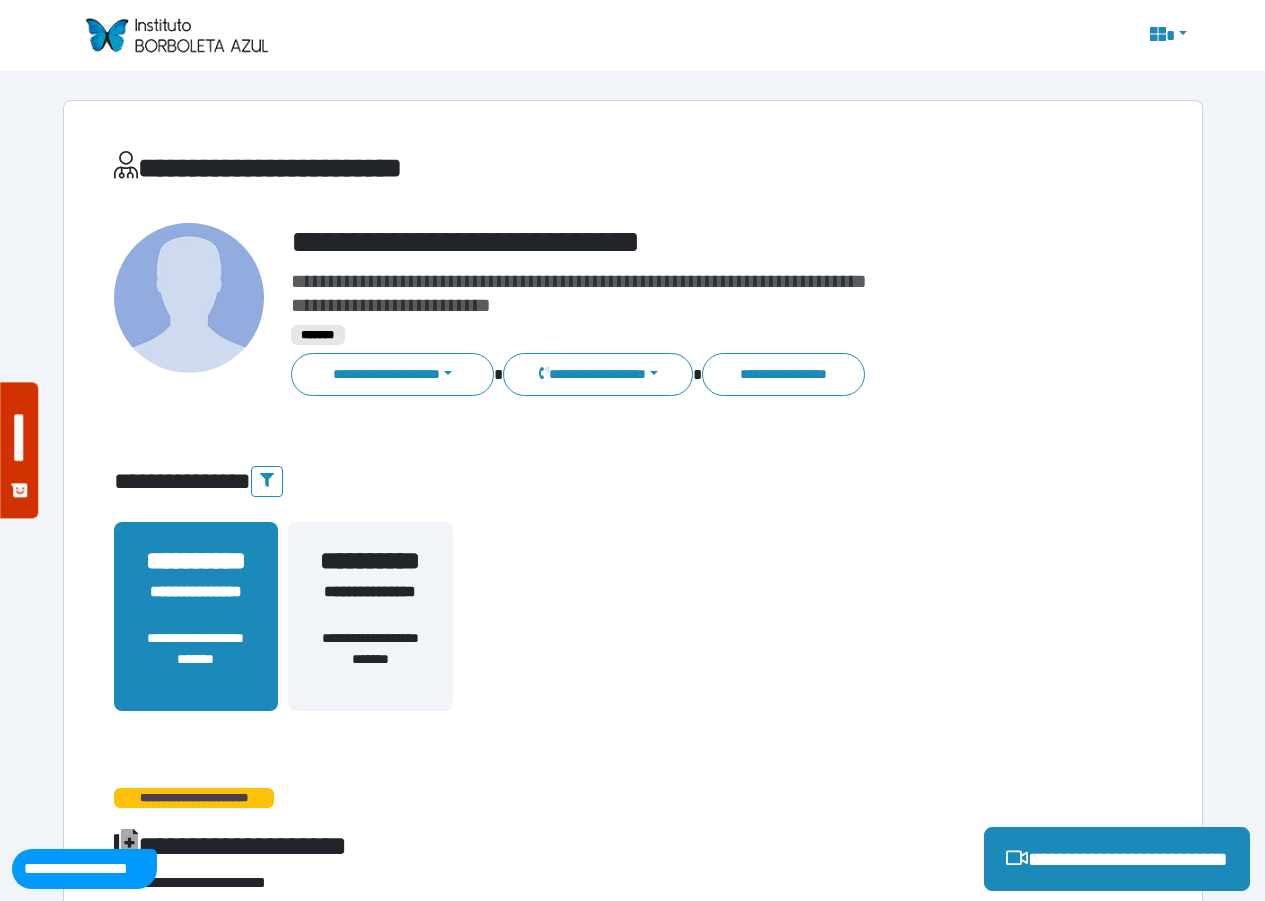 click at bounding box center (176, 35) 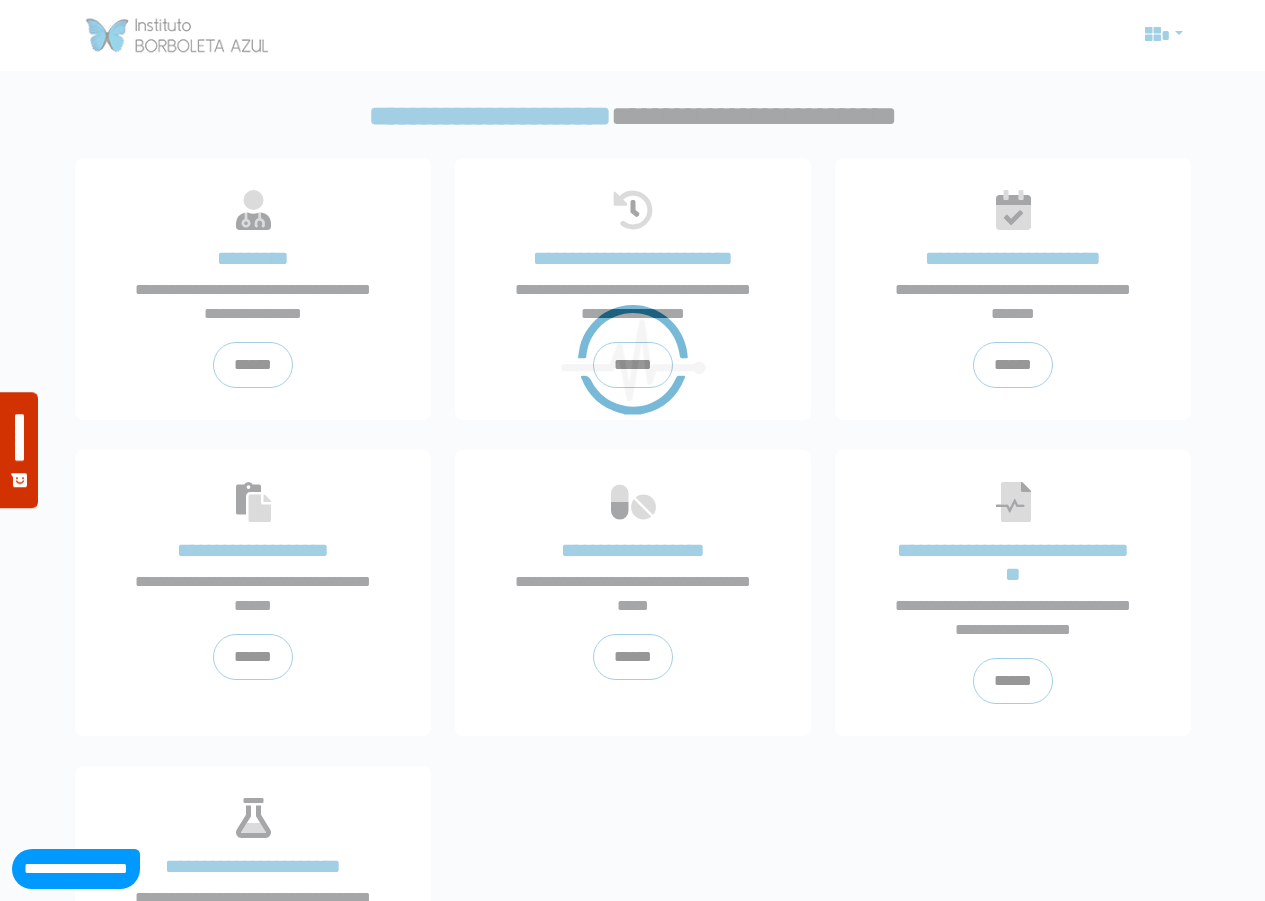 scroll, scrollTop: 0, scrollLeft: 0, axis: both 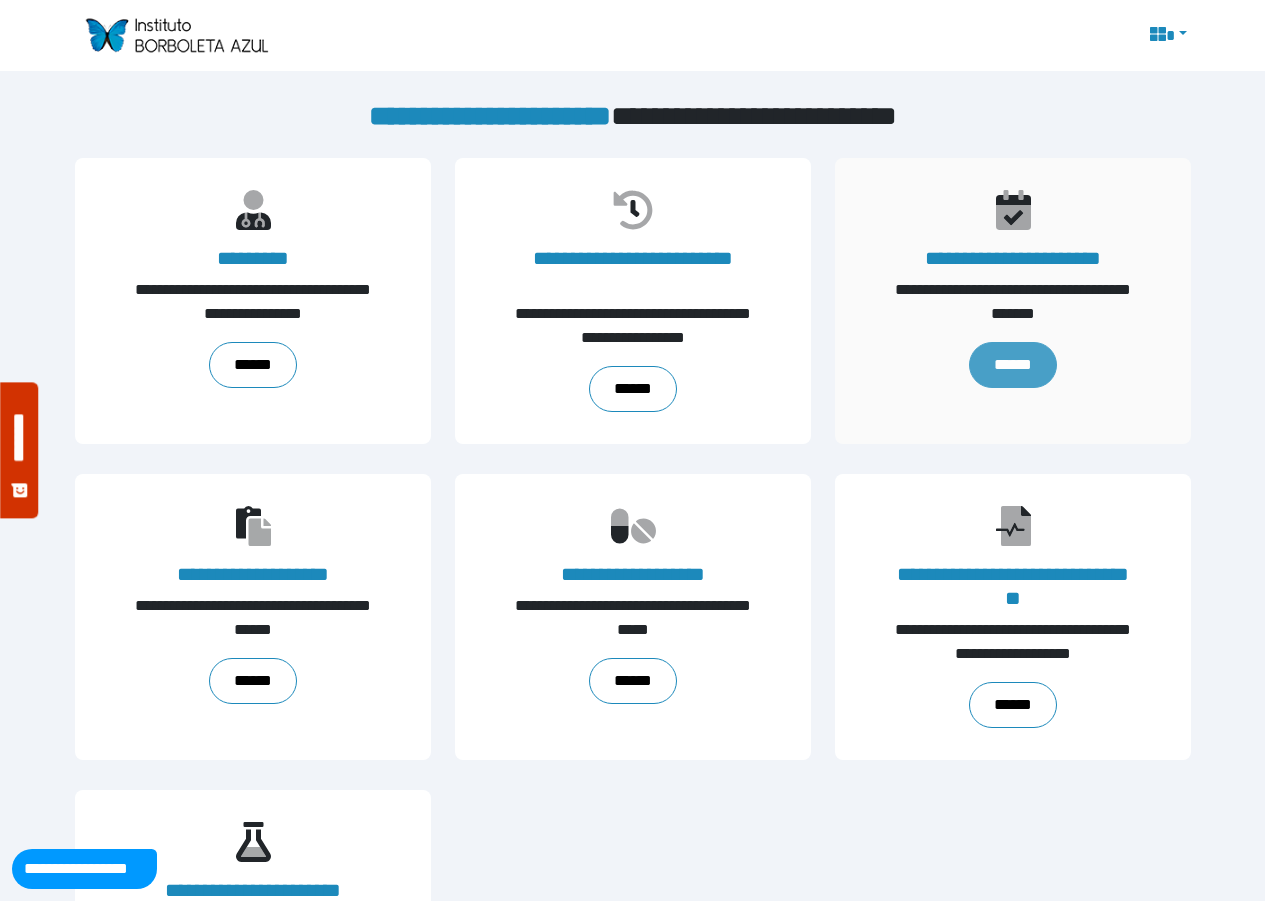 click on "******" at bounding box center (1012, 365) 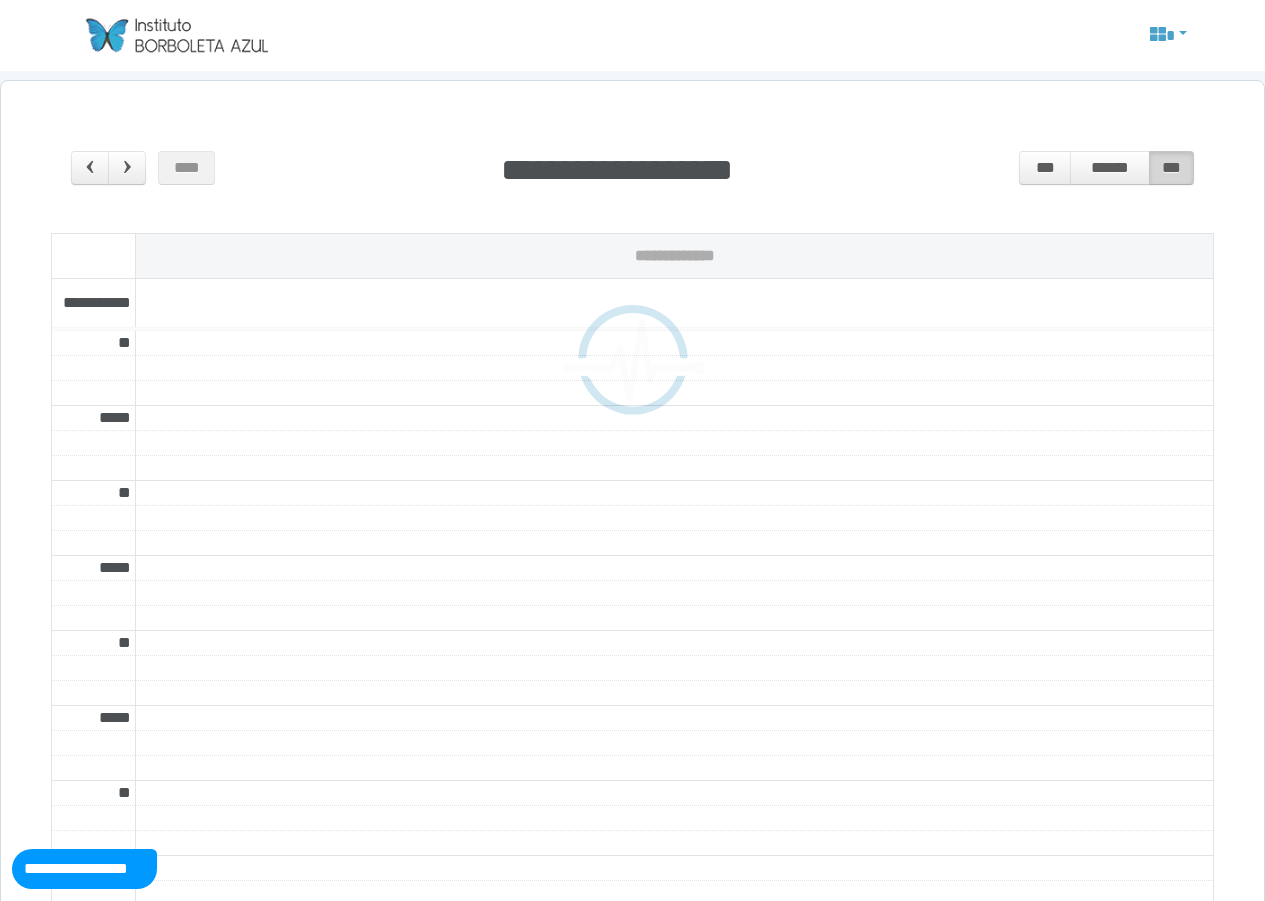 scroll, scrollTop: 0, scrollLeft: 0, axis: both 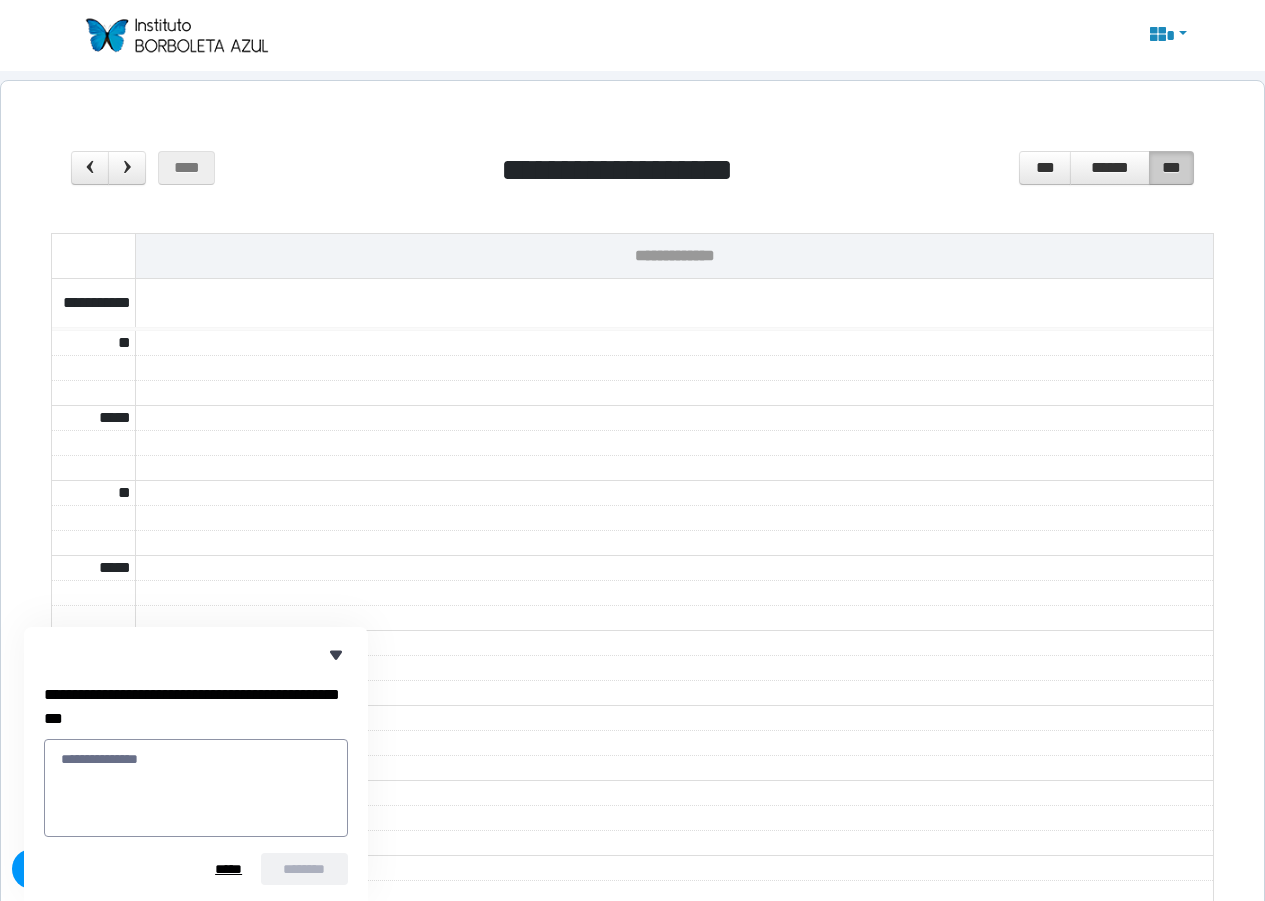 click at bounding box center (336, 655) 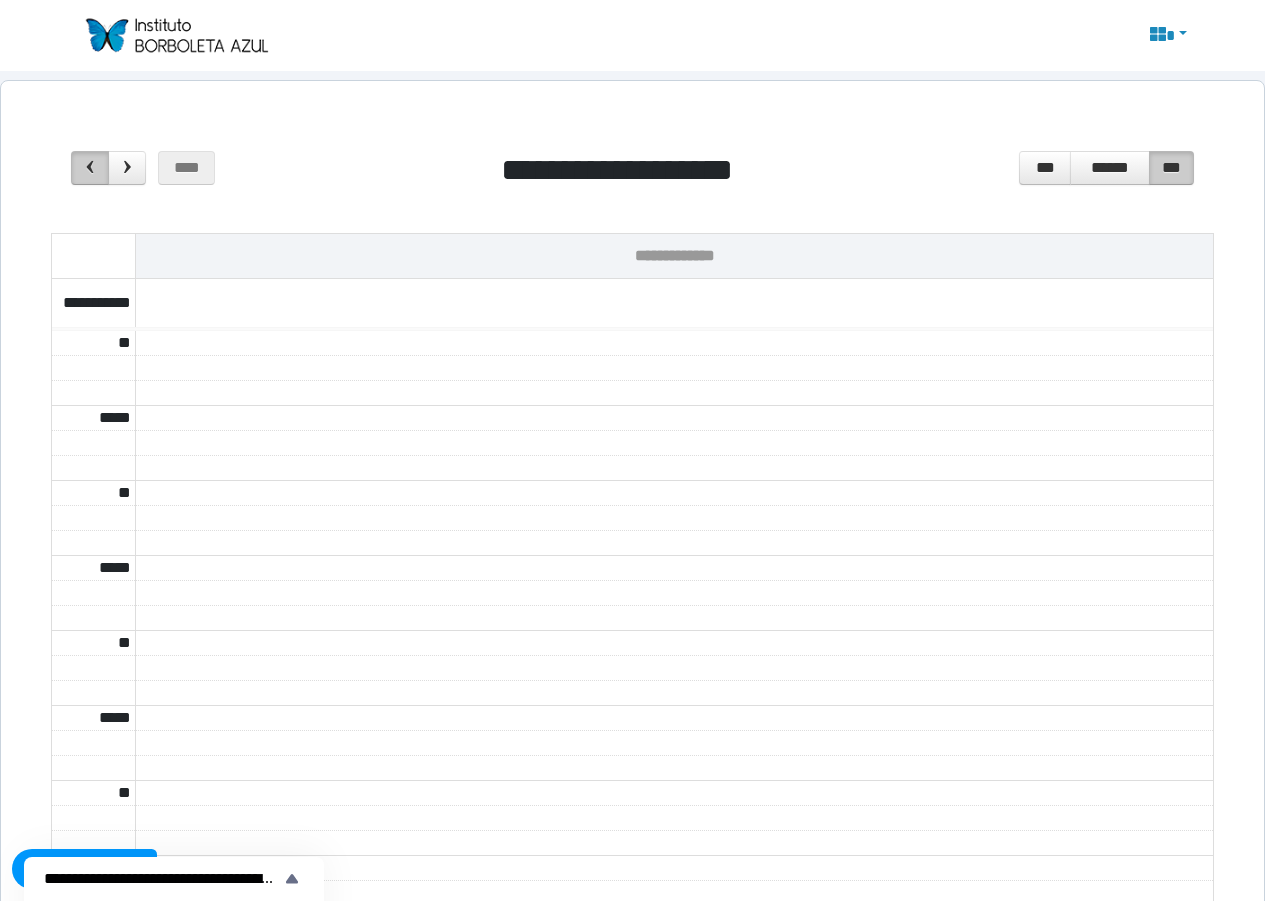 click at bounding box center [90, 168] 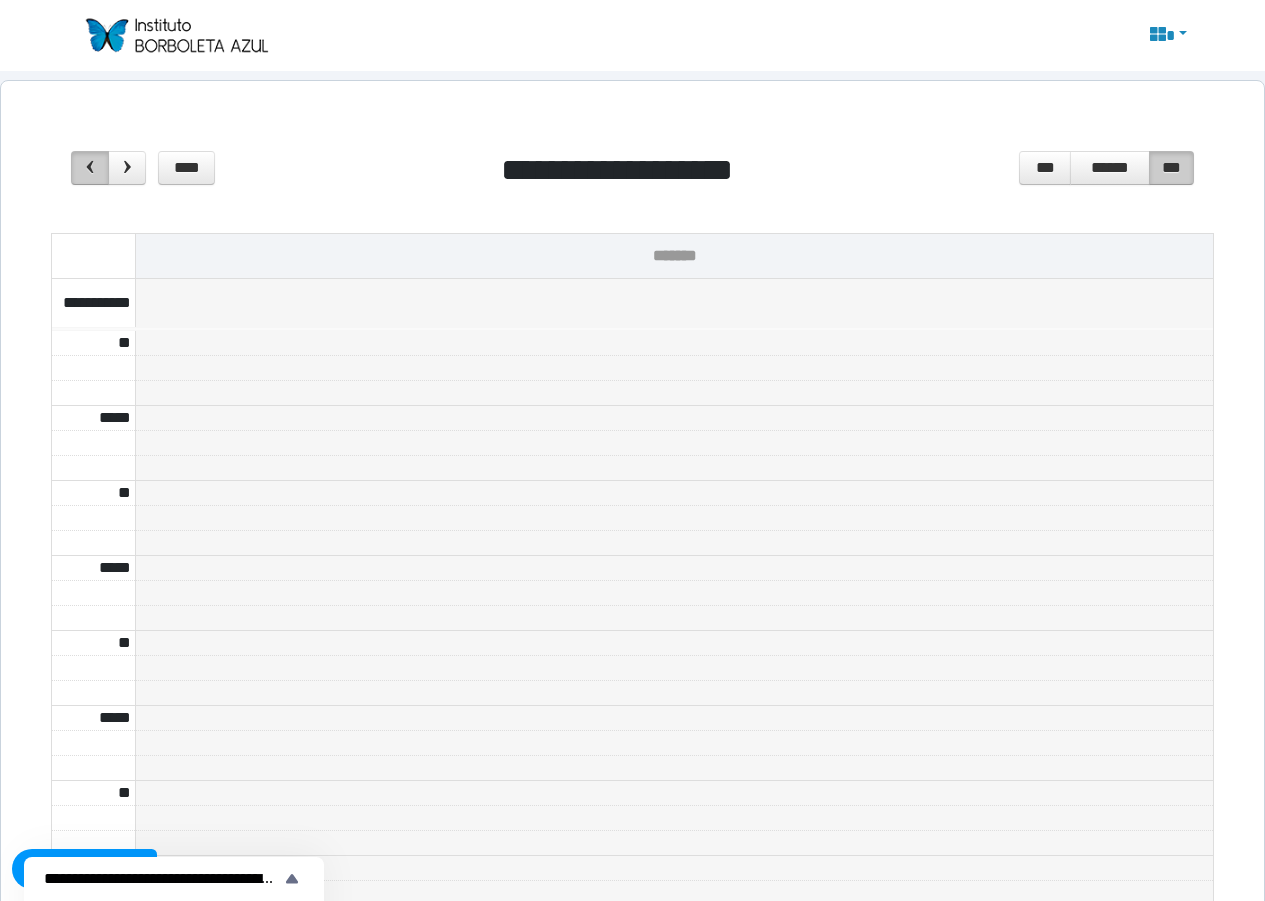 click at bounding box center (90, 168) 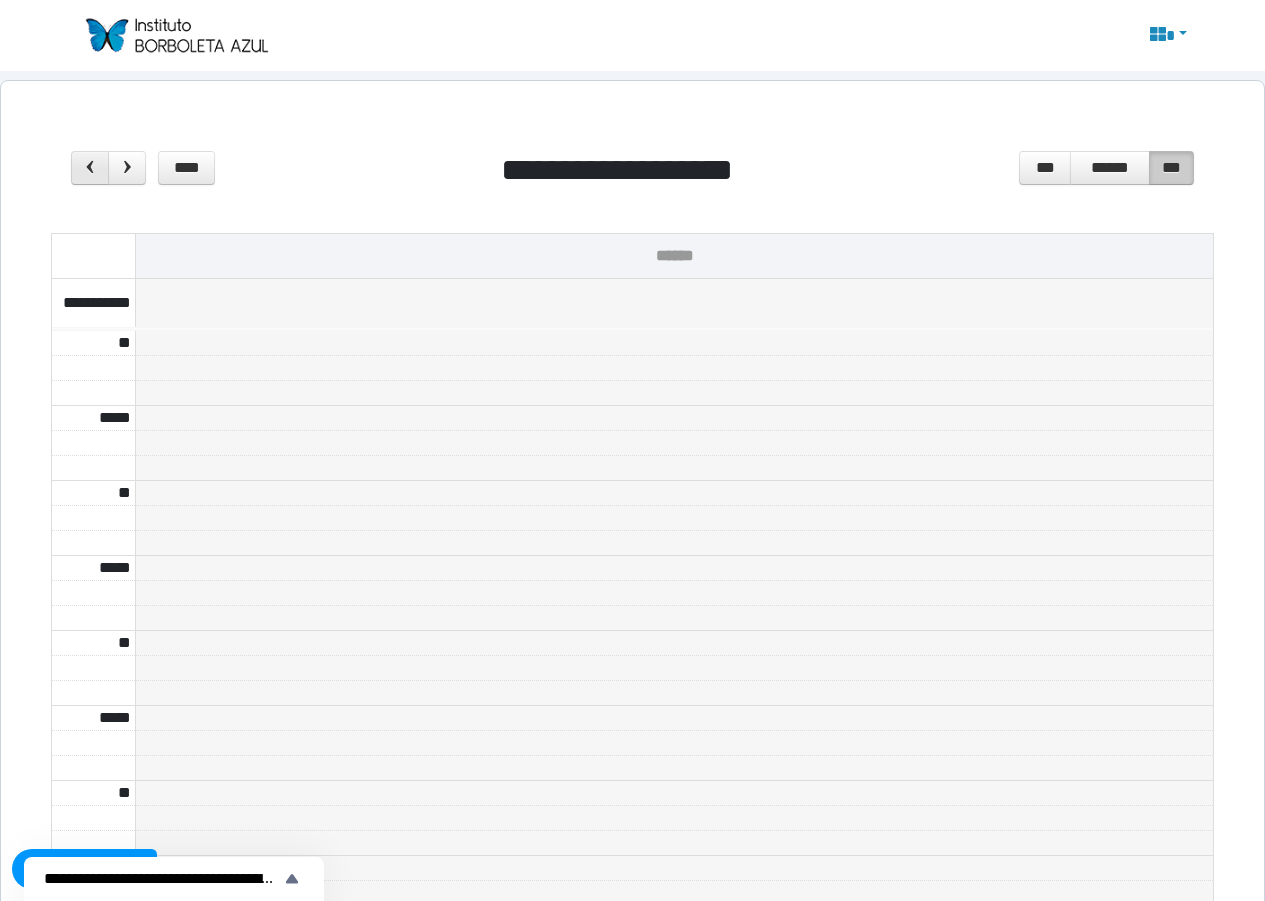 click at bounding box center (90, 168) 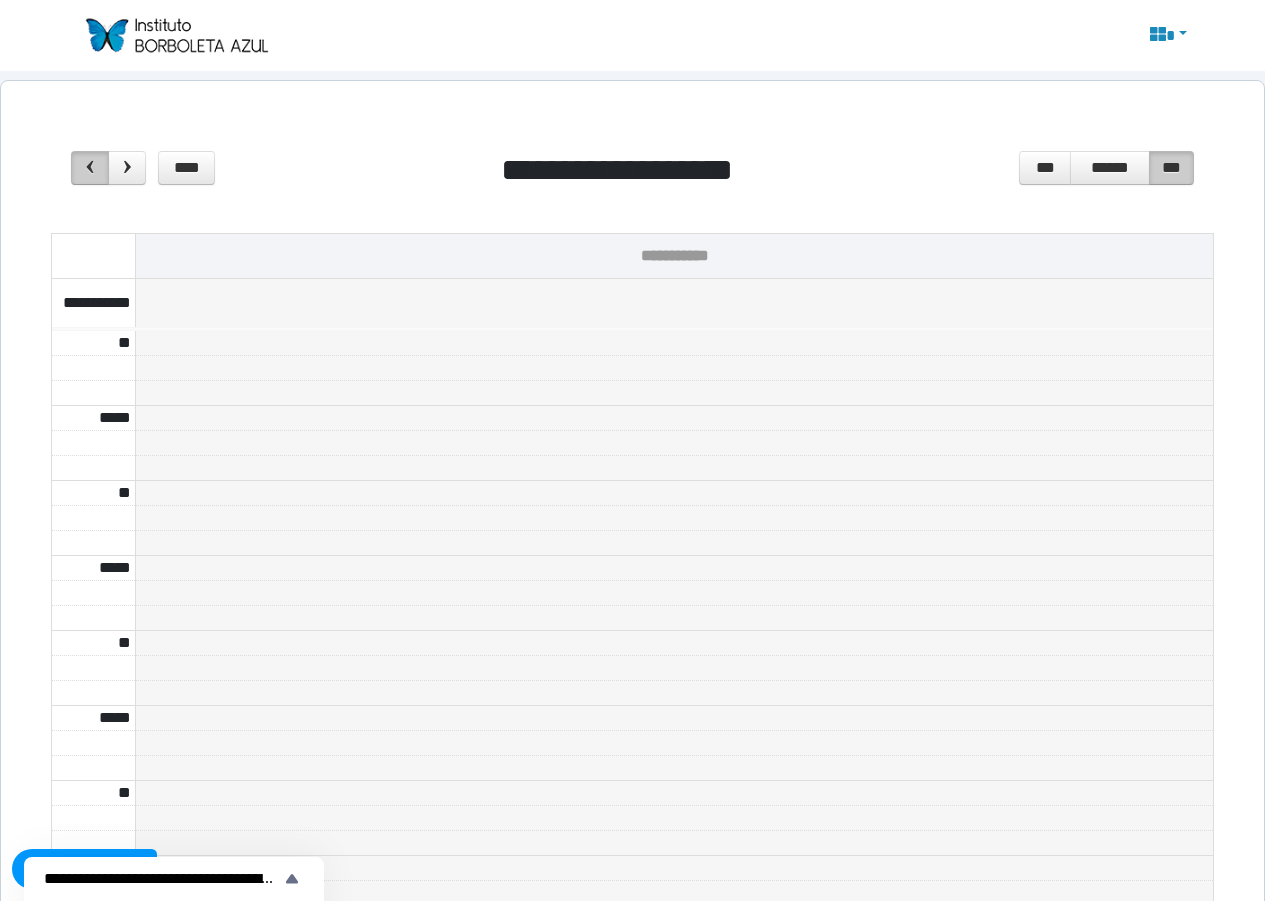 click at bounding box center (90, 168) 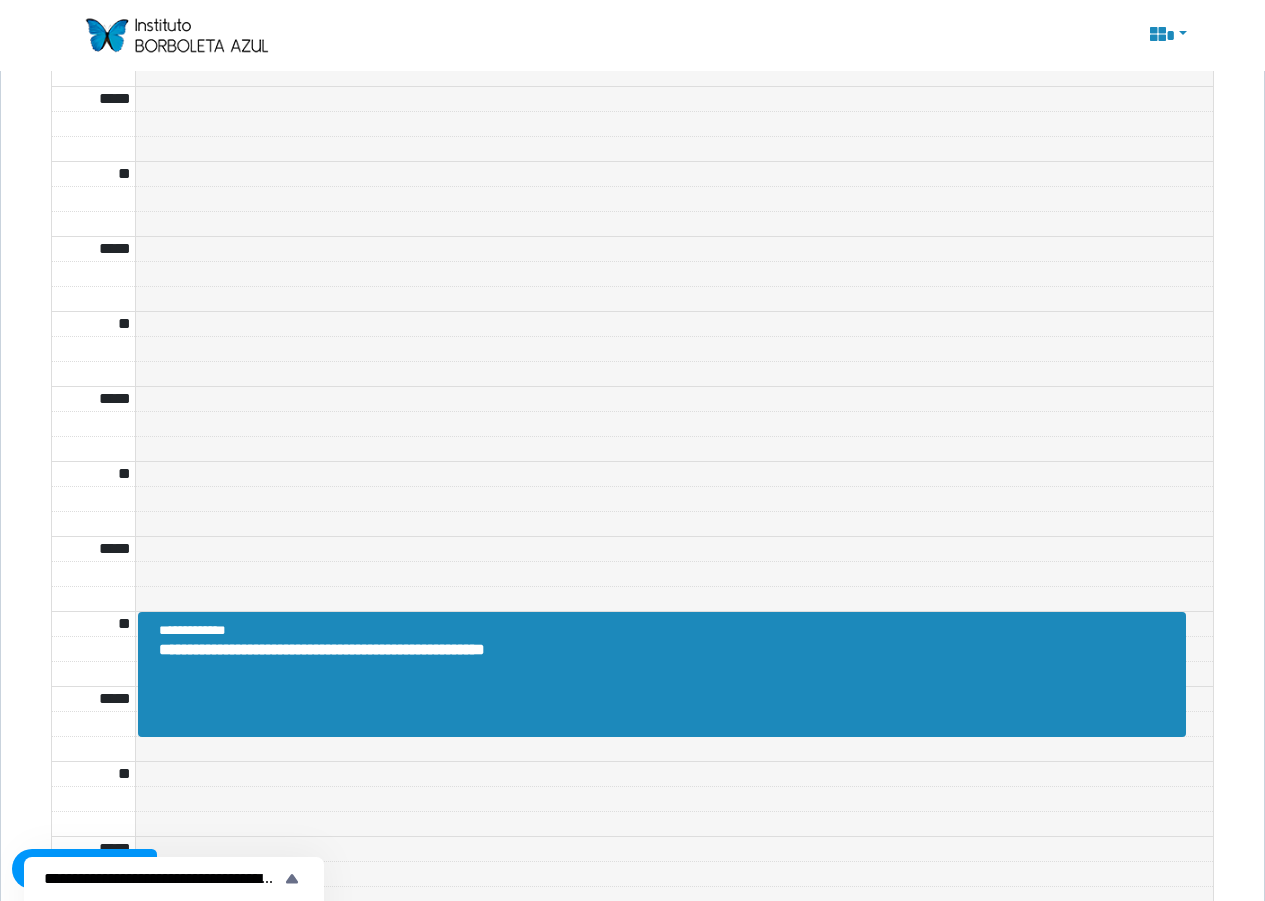 scroll, scrollTop: 3100, scrollLeft: 0, axis: vertical 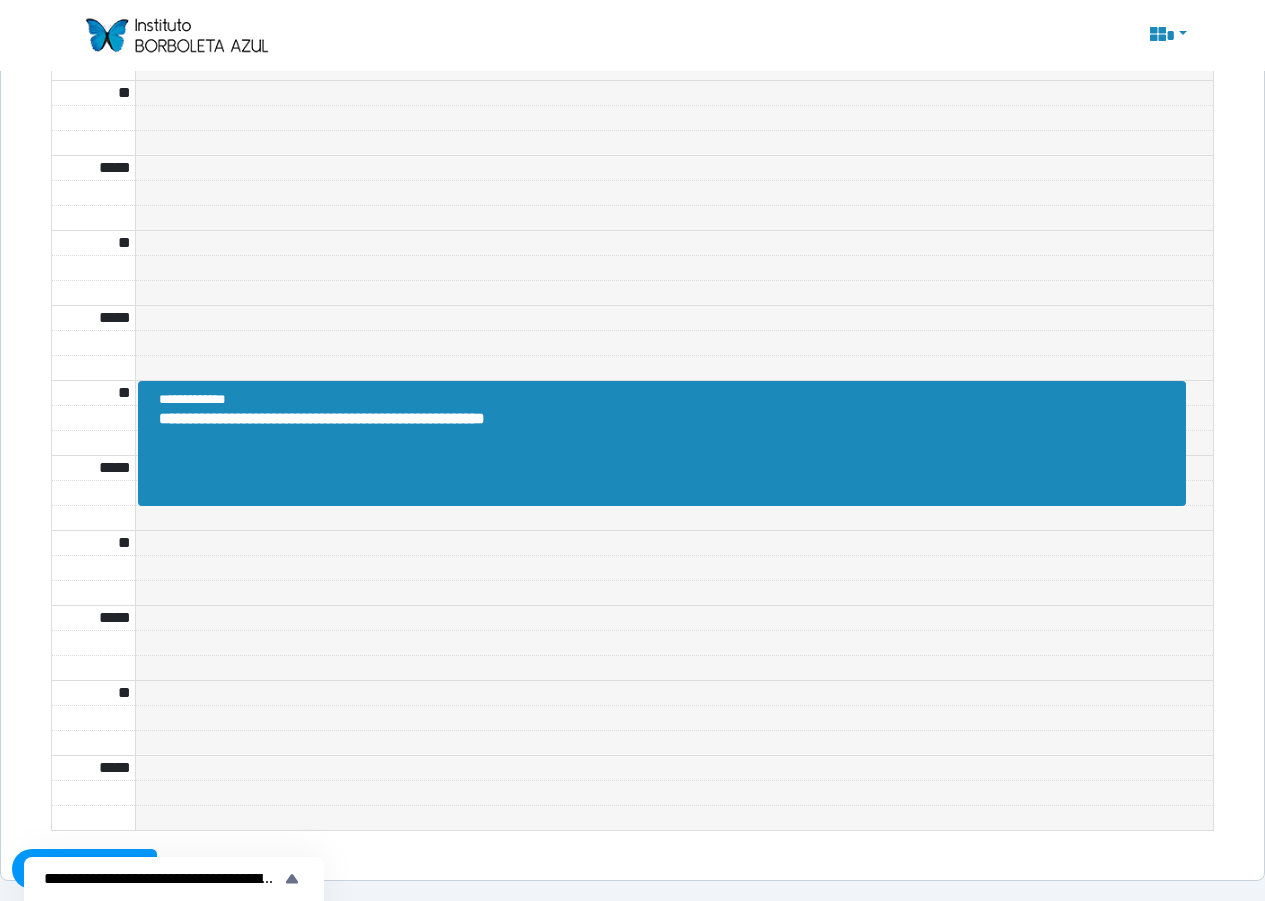 click at bounding box center [667, 443] 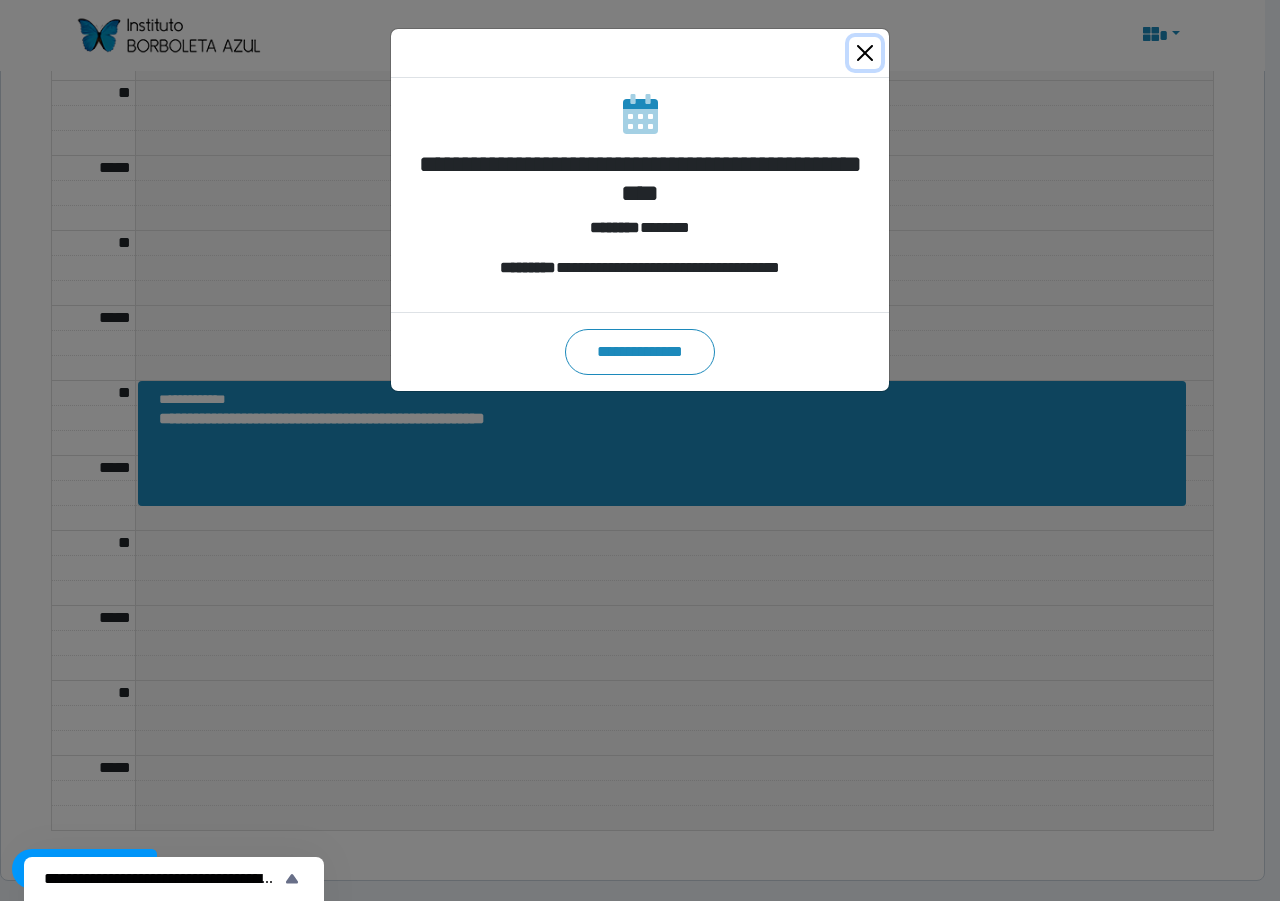 click at bounding box center (865, 53) 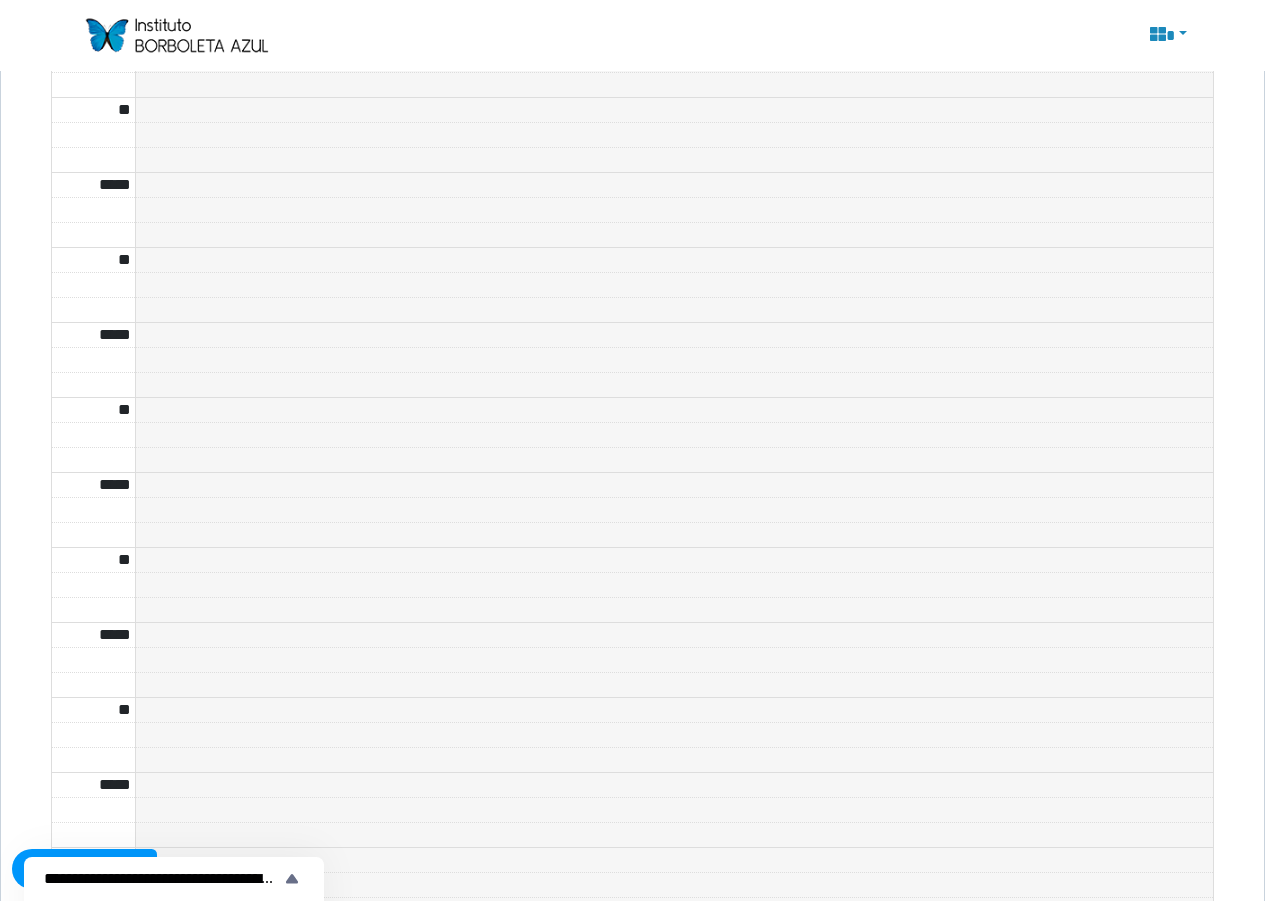 scroll, scrollTop: 1000, scrollLeft: 0, axis: vertical 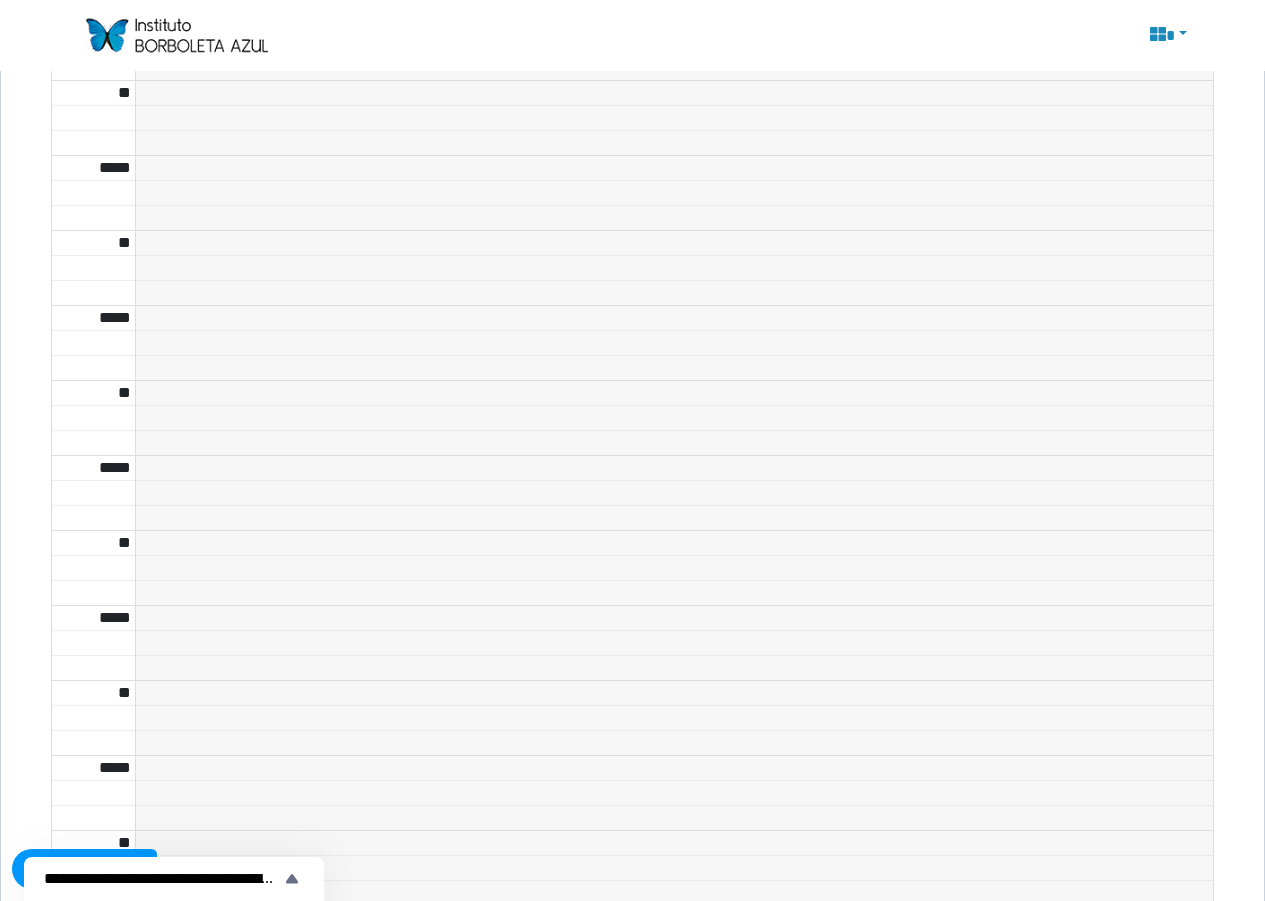 click at bounding box center (176, 35) 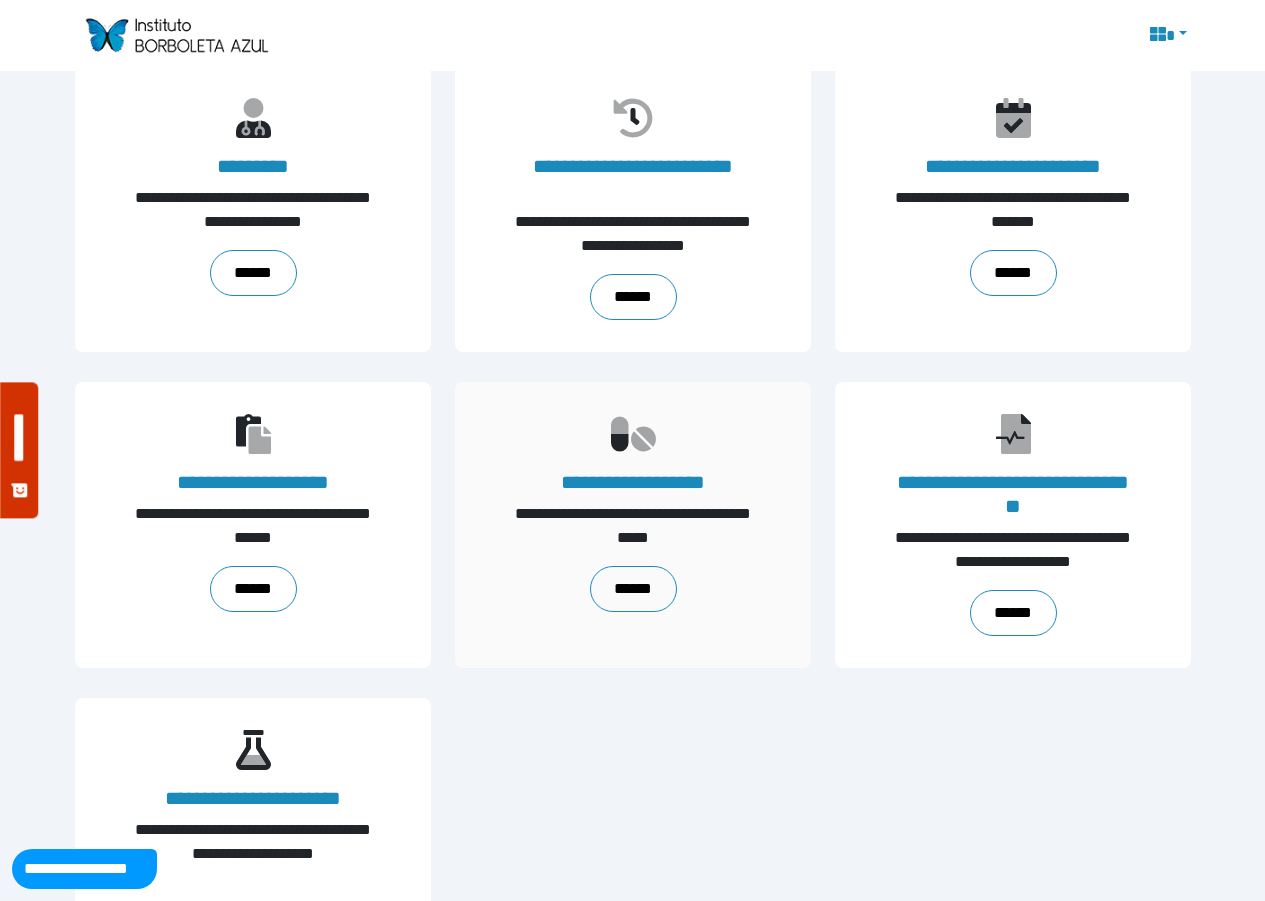 scroll, scrollTop: 0, scrollLeft: 0, axis: both 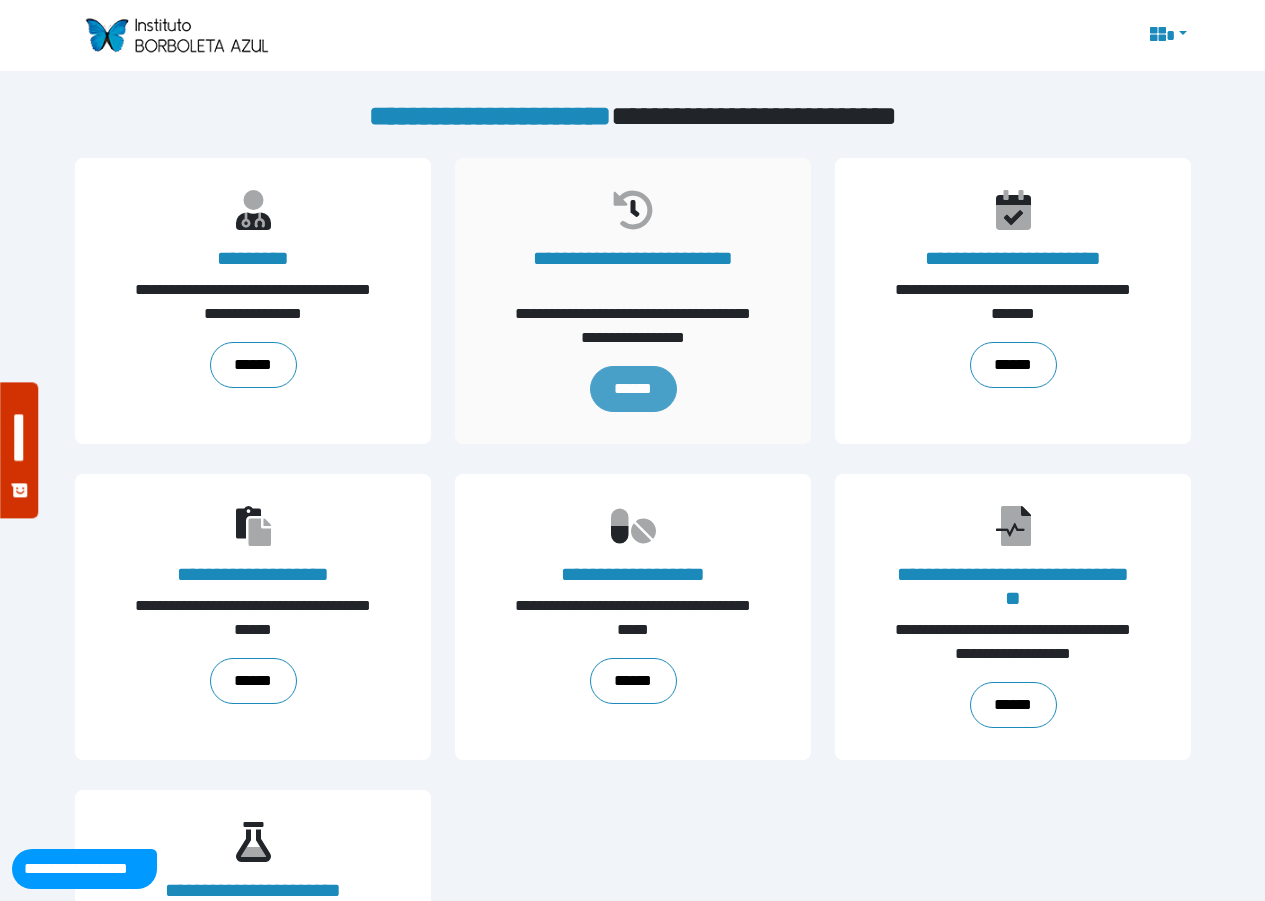 click on "******" at bounding box center [632, 389] 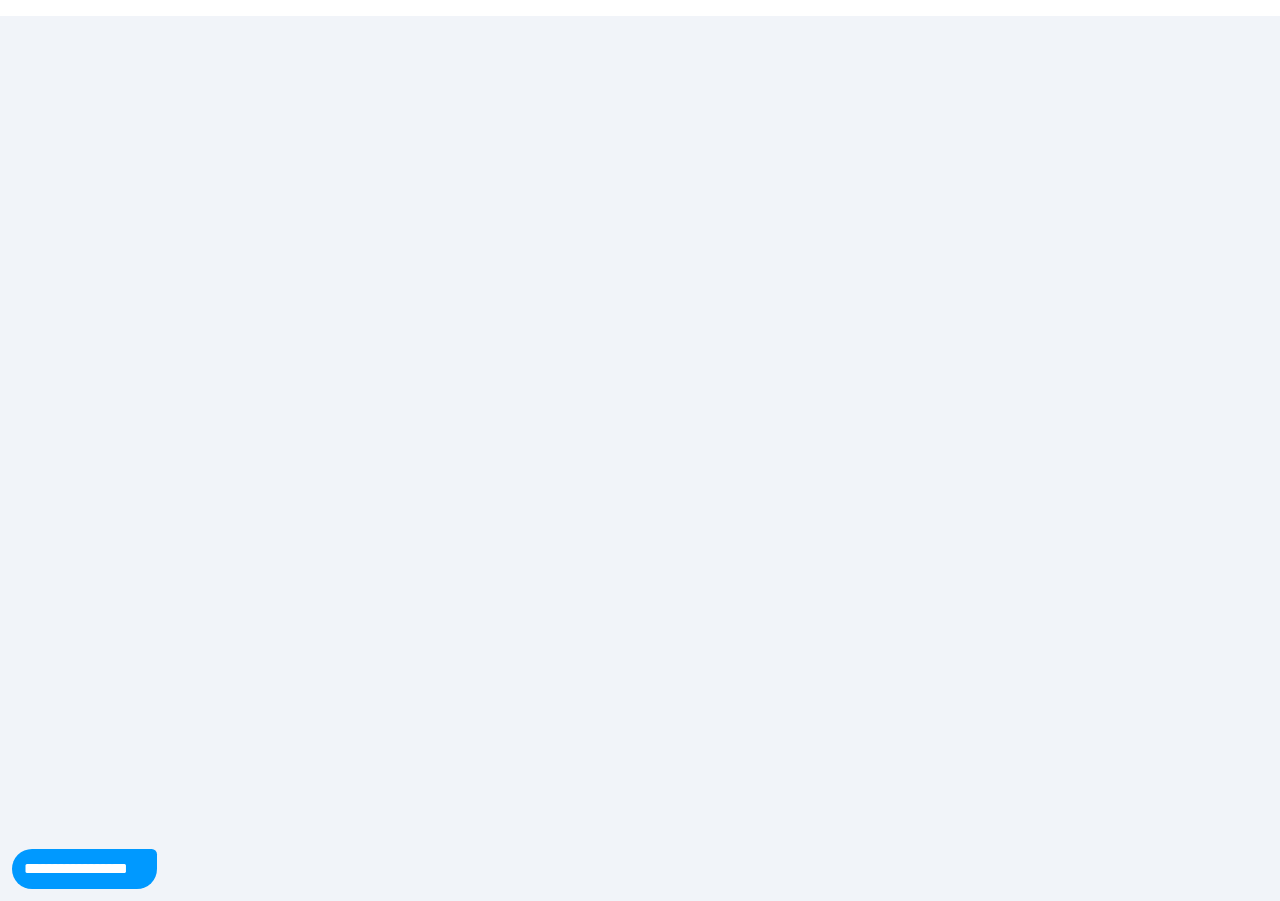 scroll, scrollTop: 0, scrollLeft: 0, axis: both 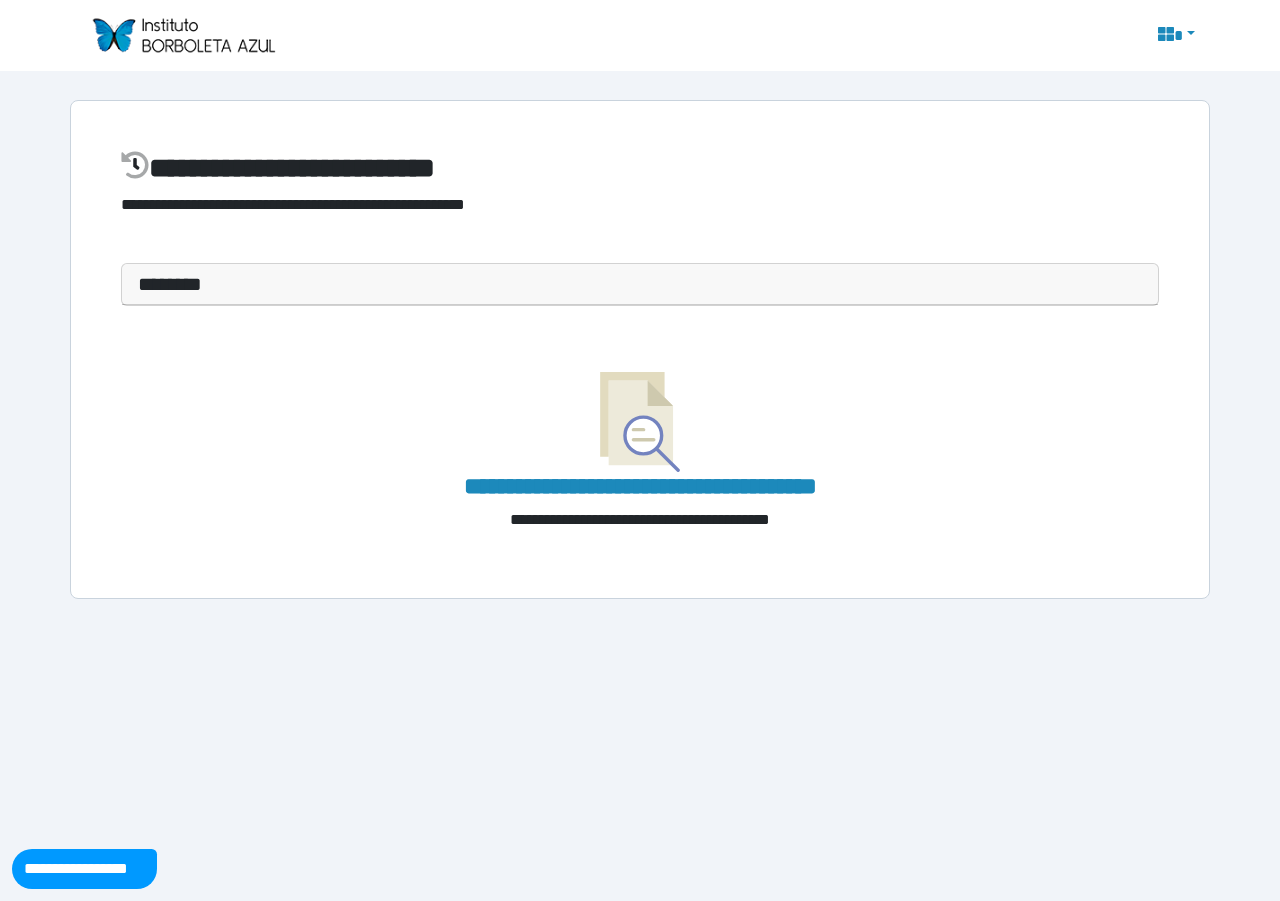 click on "********" at bounding box center [640, 284] 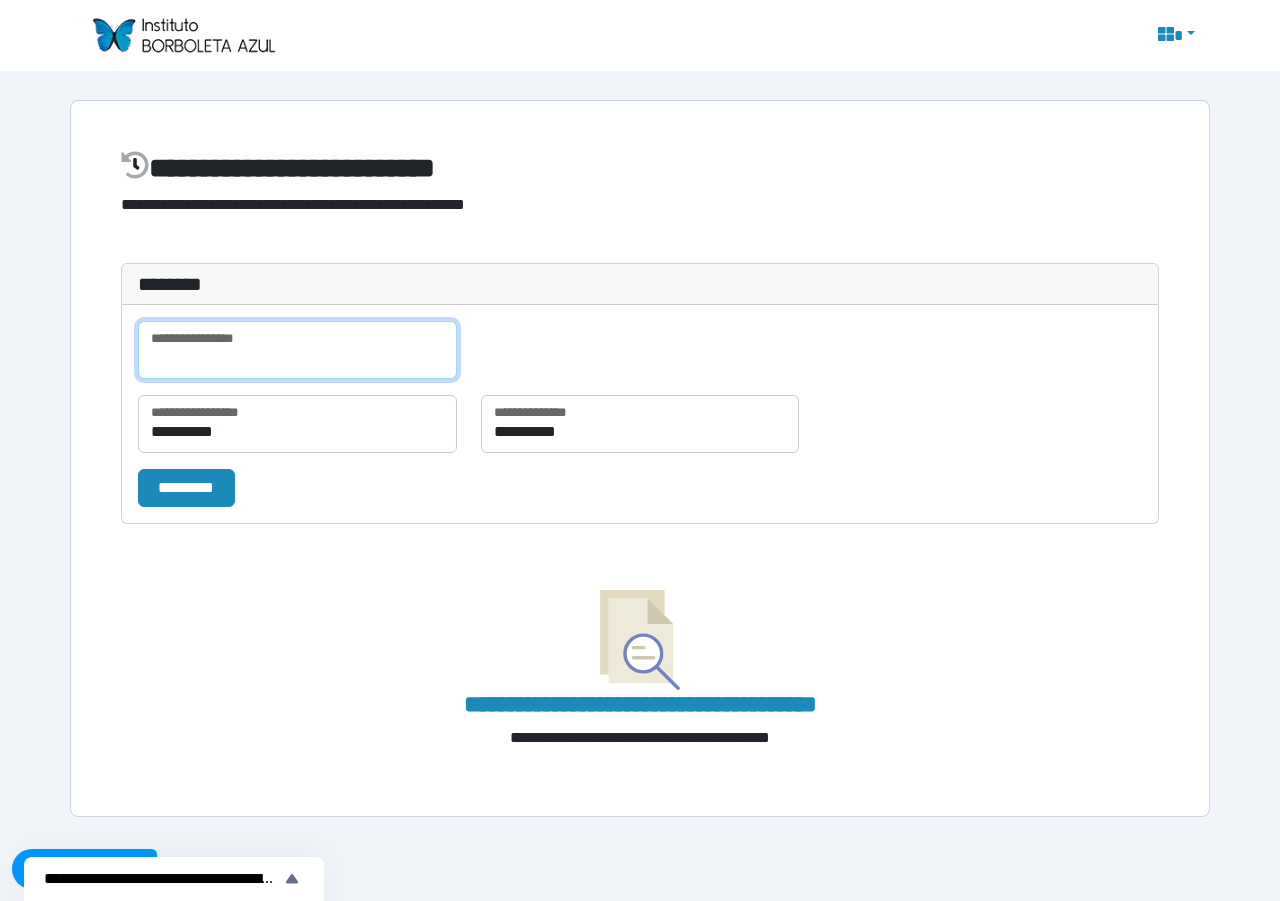 click at bounding box center (297, 350) 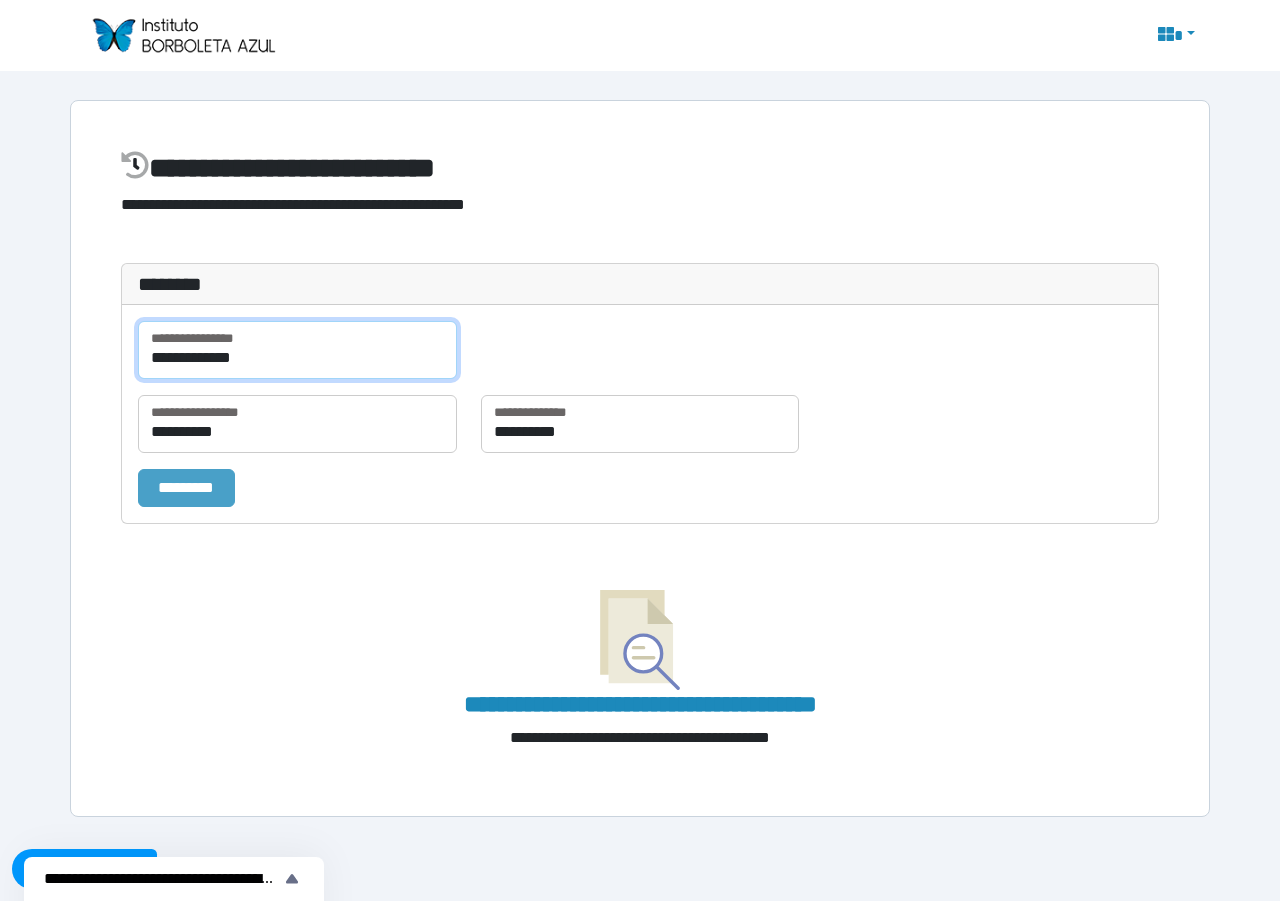 type on "**********" 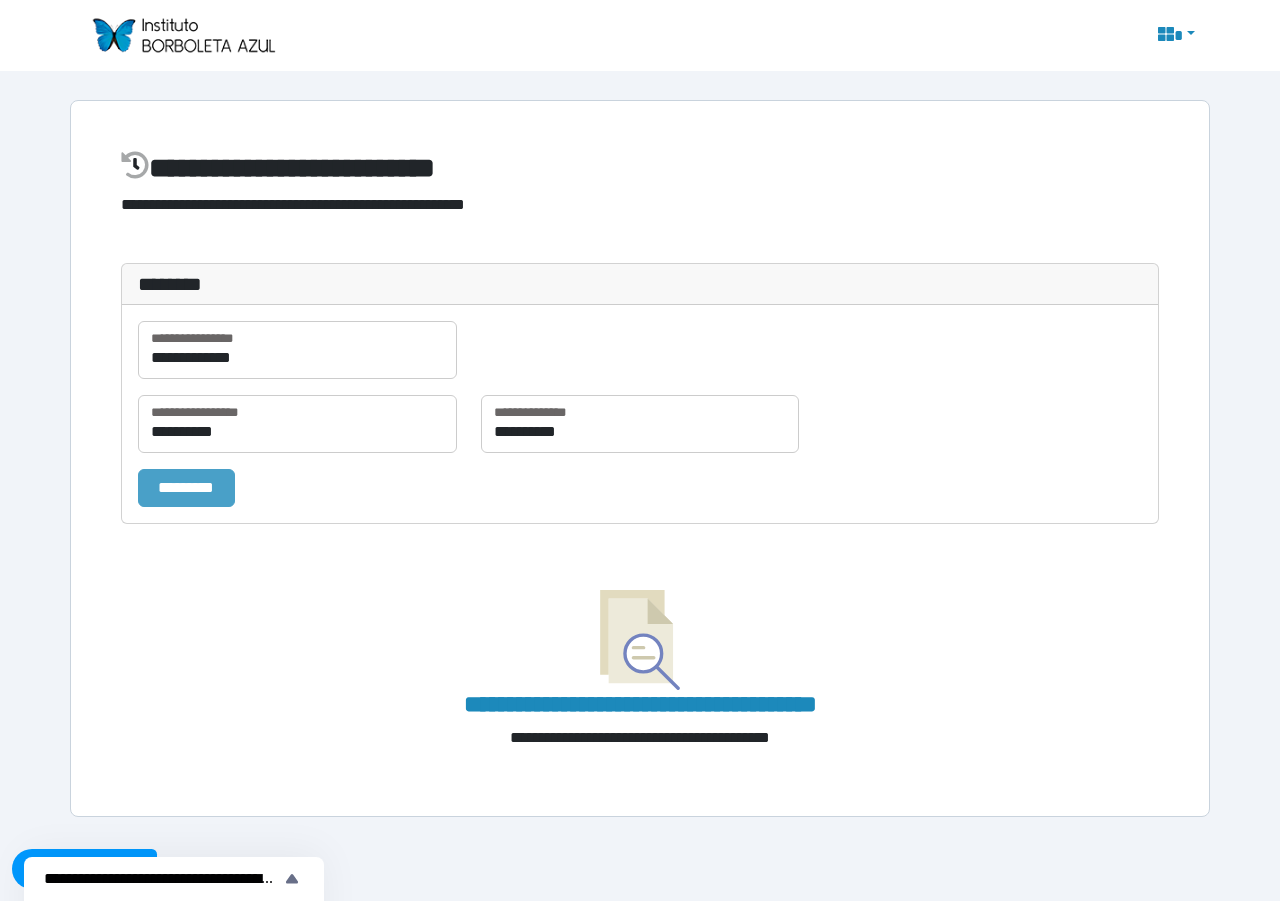 click on "*********" at bounding box center [186, 488] 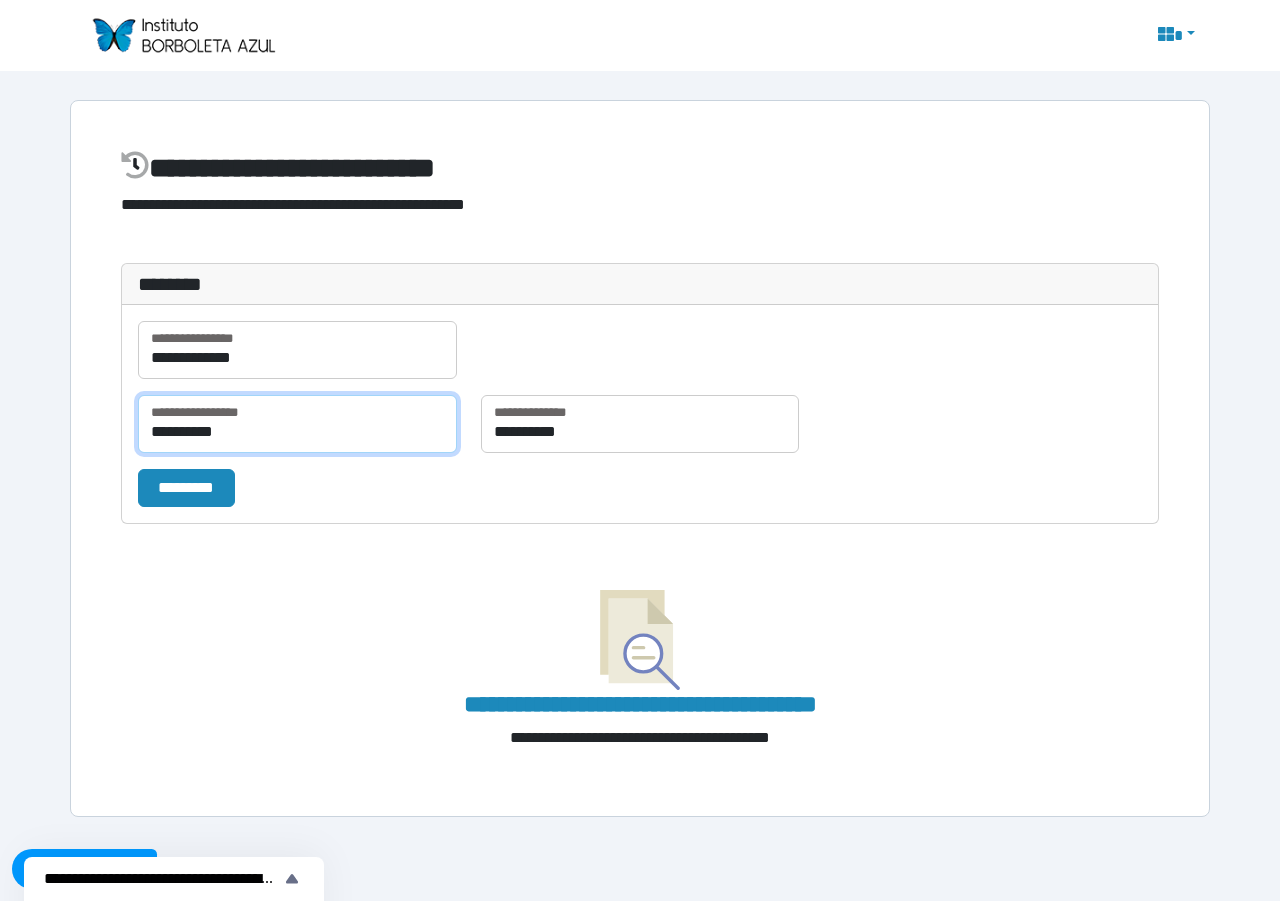 click on "**********" at bounding box center [297, 424] 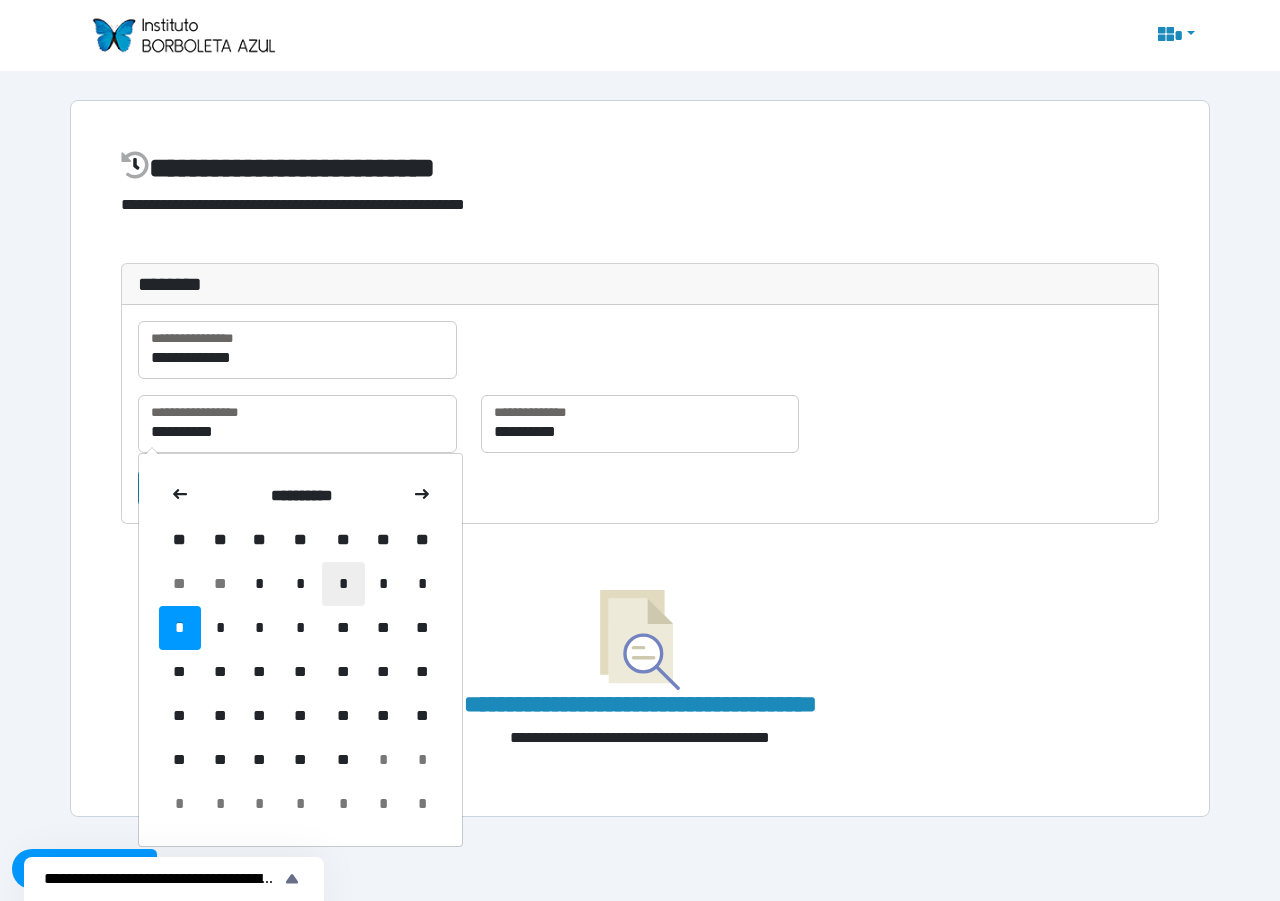 click on "*" at bounding box center [343, 584] 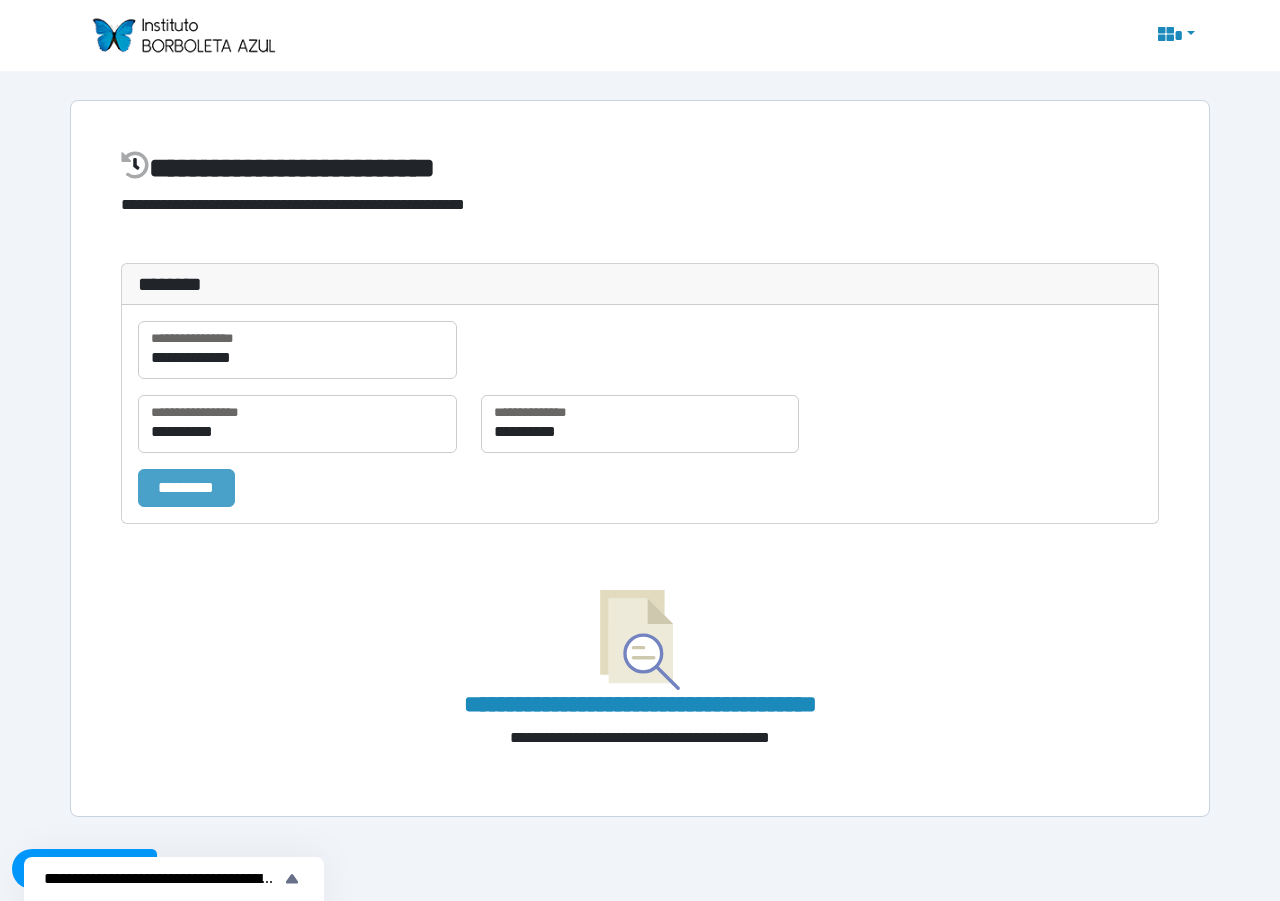 click on "*********" at bounding box center (186, 488) 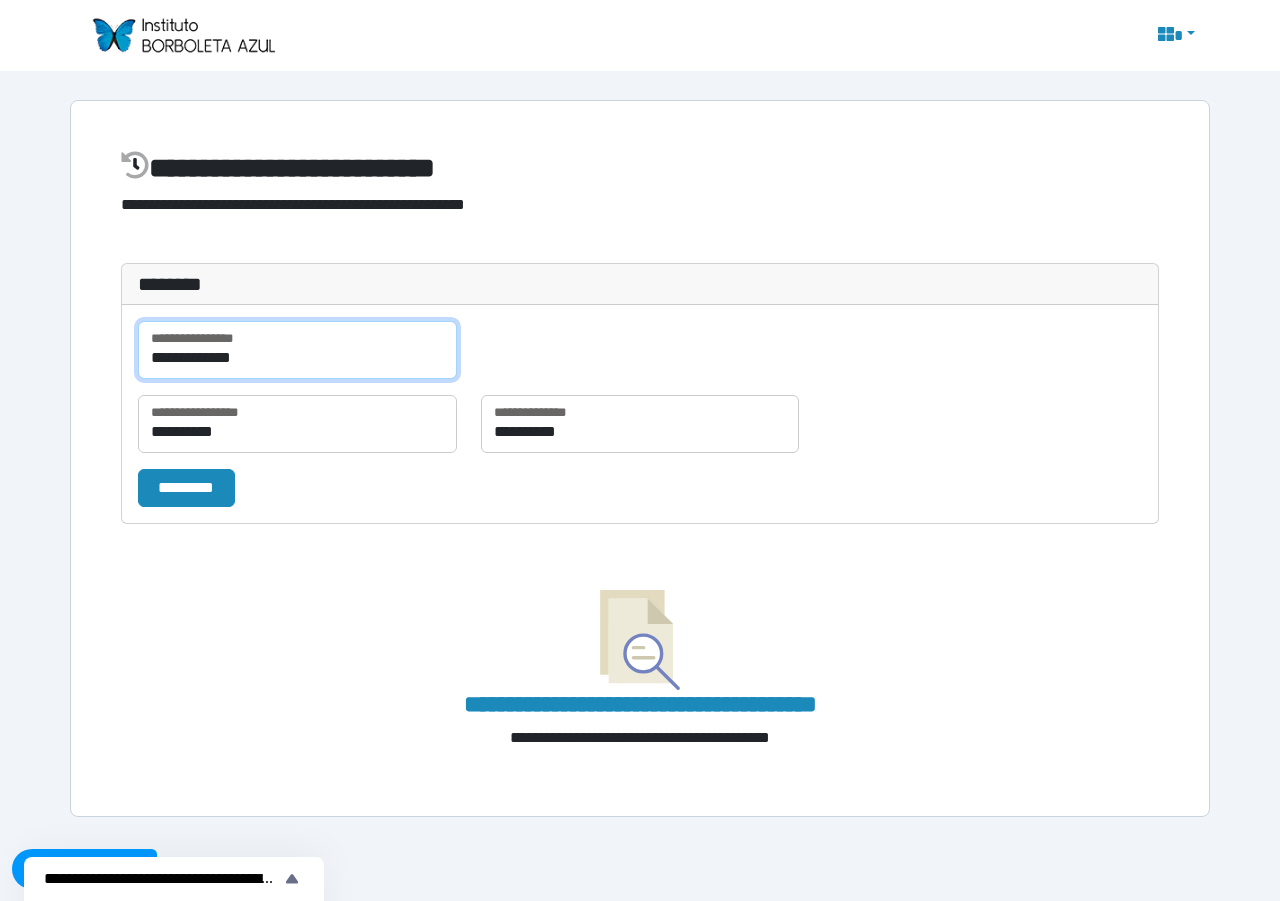 click on "**********" at bounding box center (297, 350) 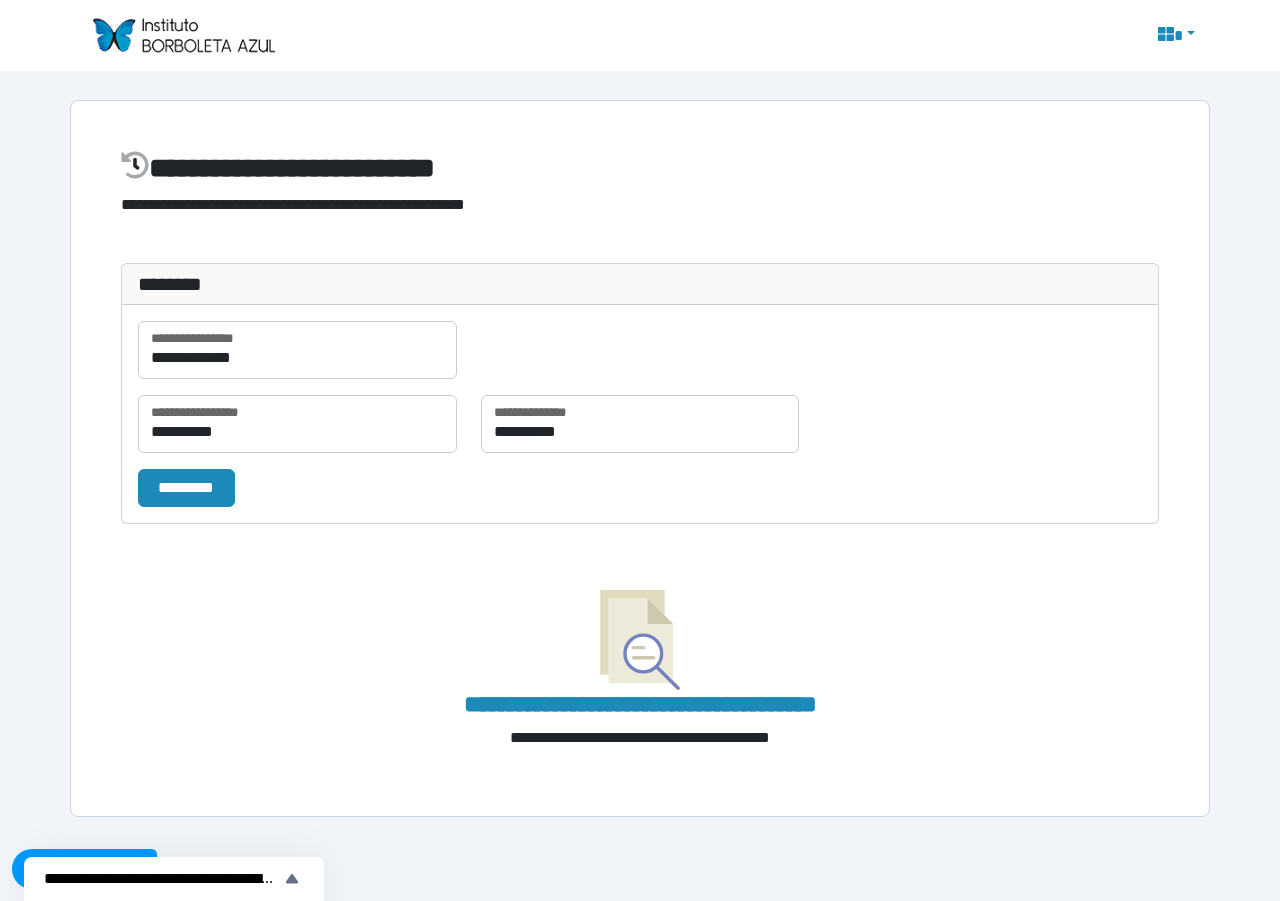 click at bounding box center [183, 35] 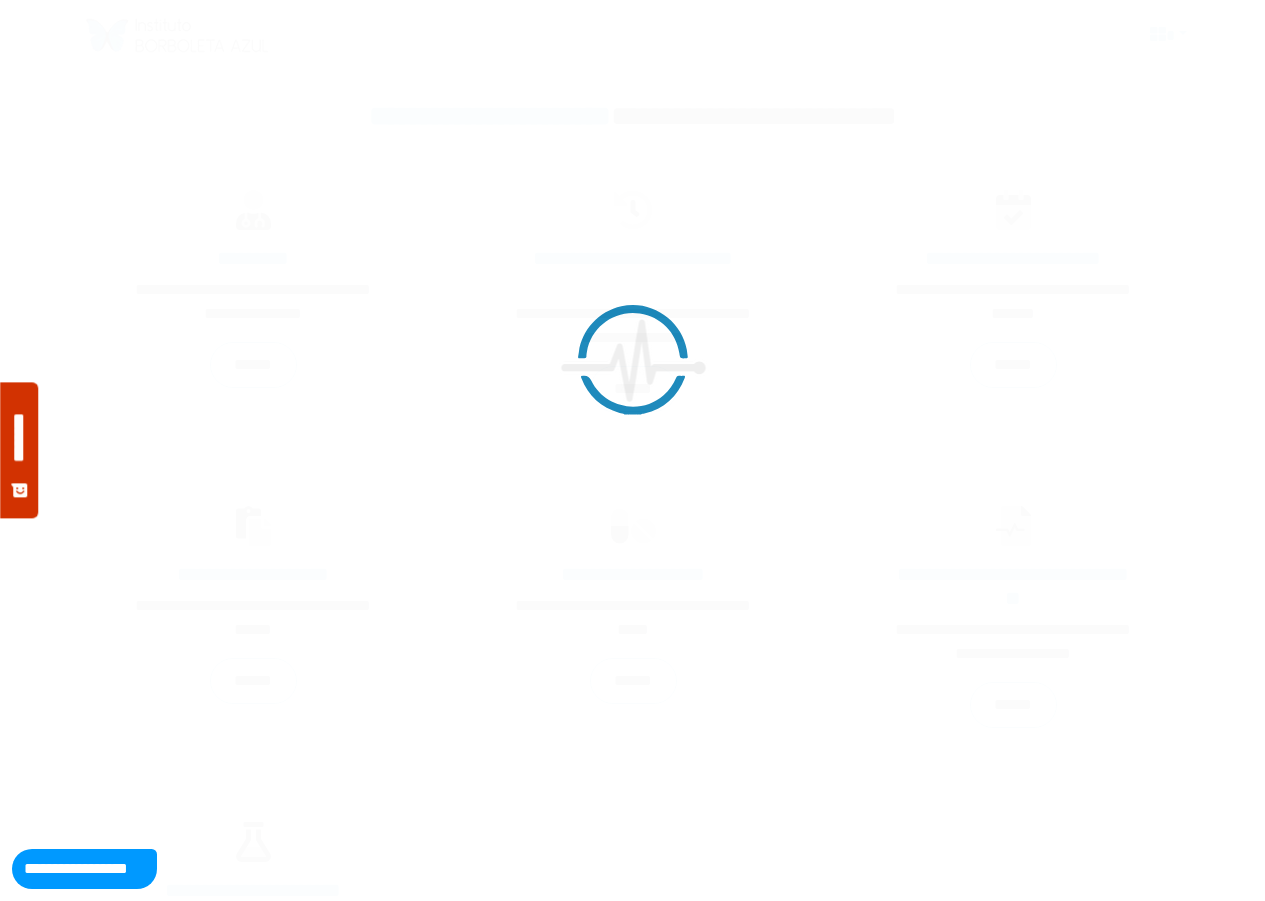 scroll, scrollTop: 0, scrollLeft: 0, axis: both 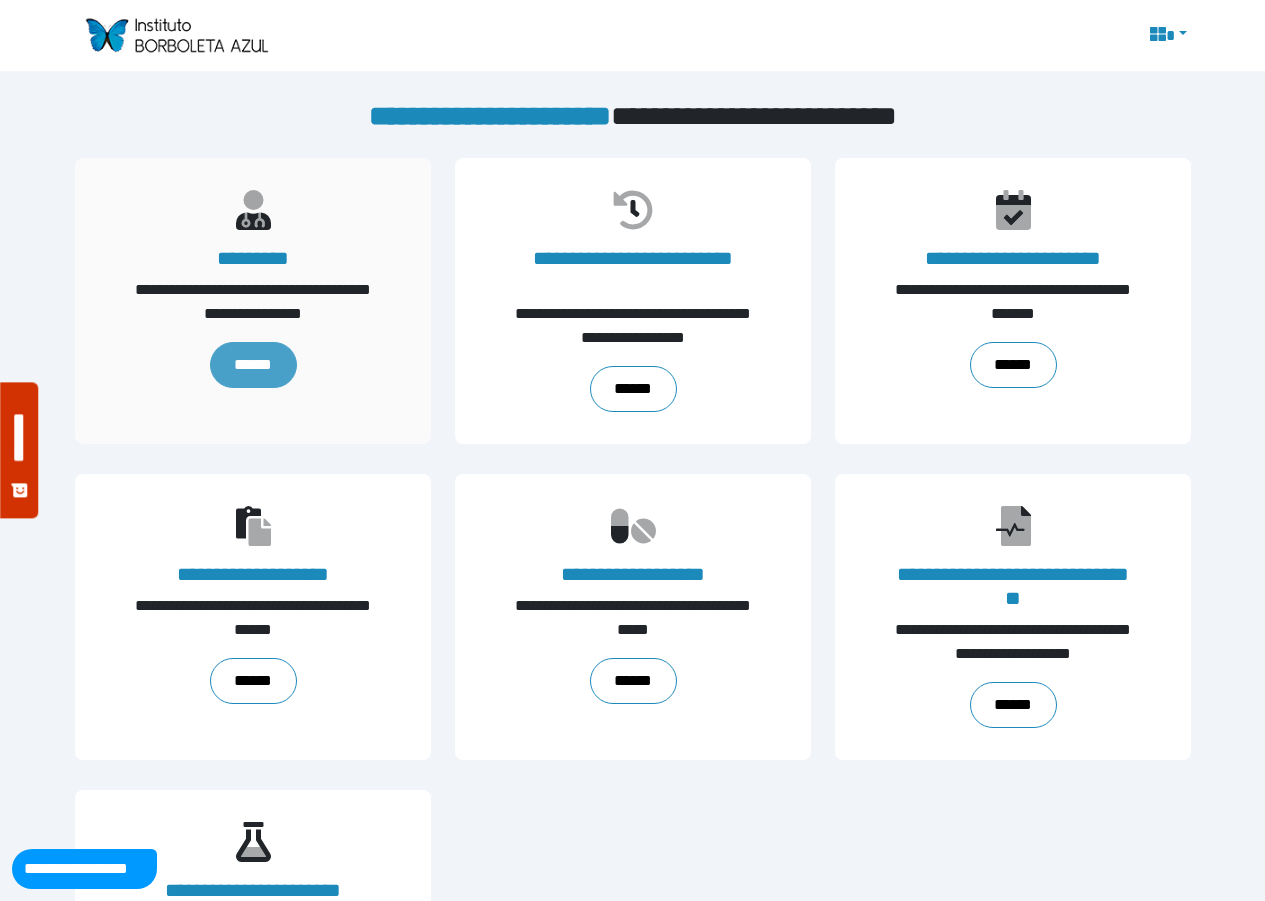 click on "******" at bounding box center (252, 365) 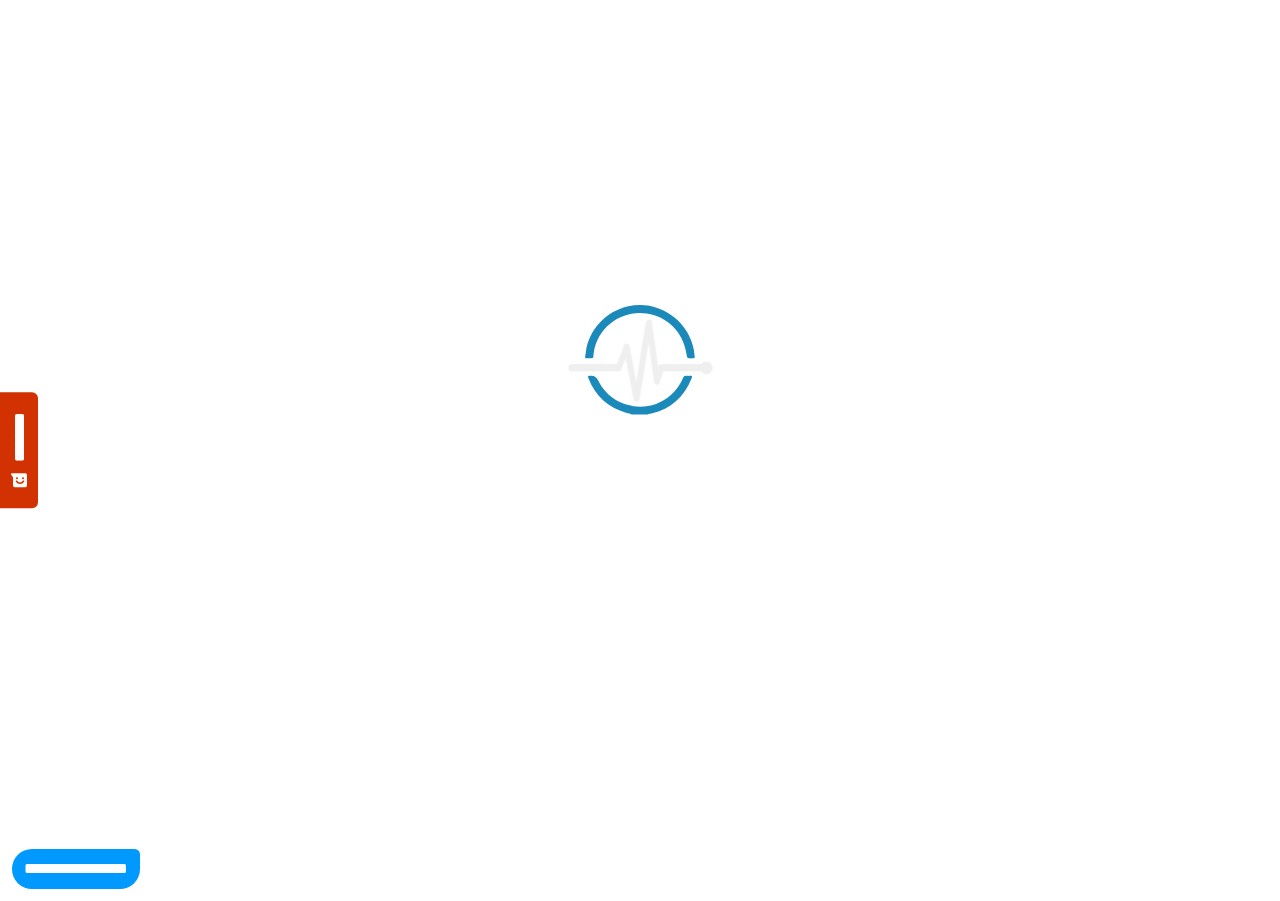scroll, scrollTop: 0, scrollLeft: 0, axis: both 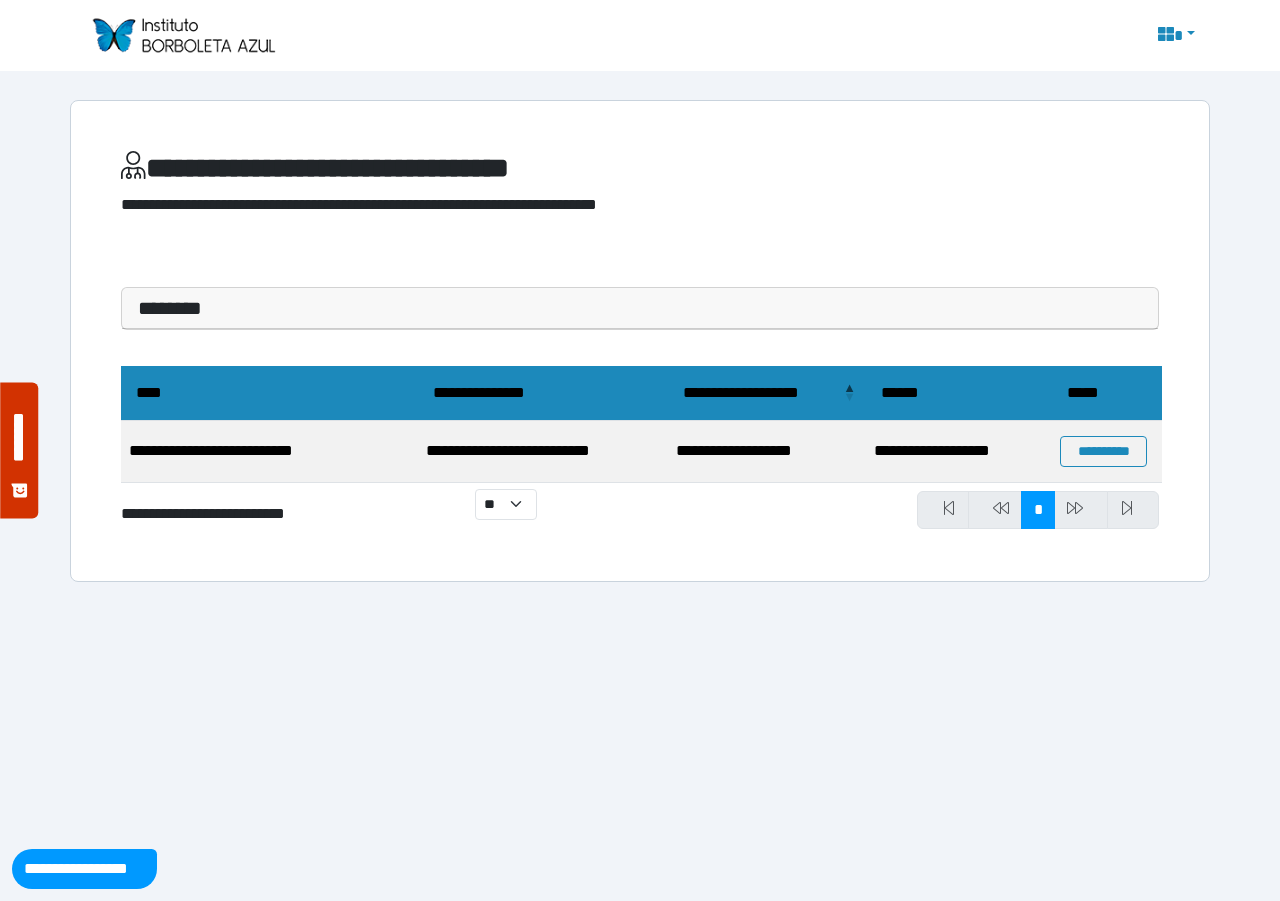 click on "**********" at bounding box center (959, 452) 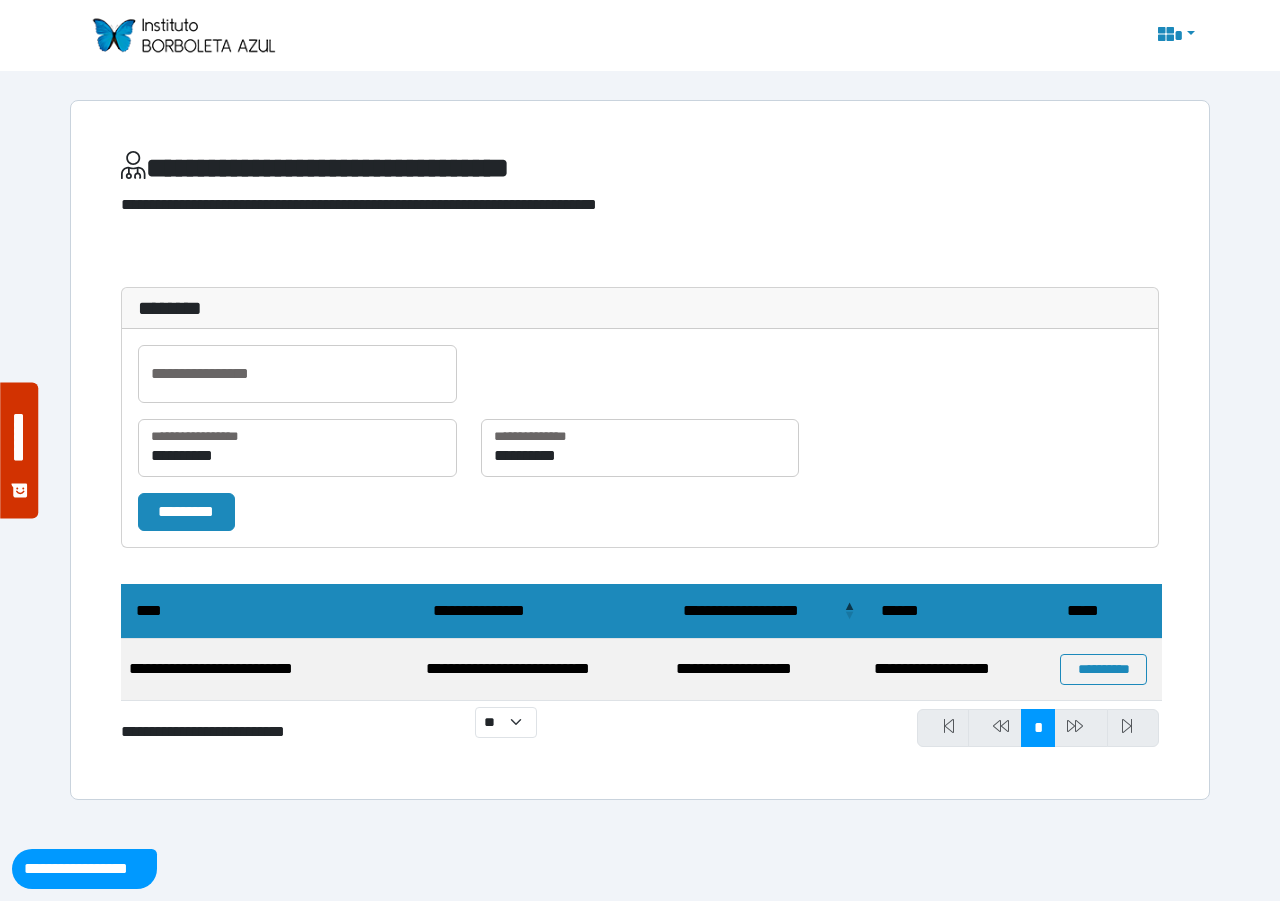 drag, startPoint x: 662, startPoint y: 681, endPoint x: 206, endPoint y: 667, distance: 456.21487 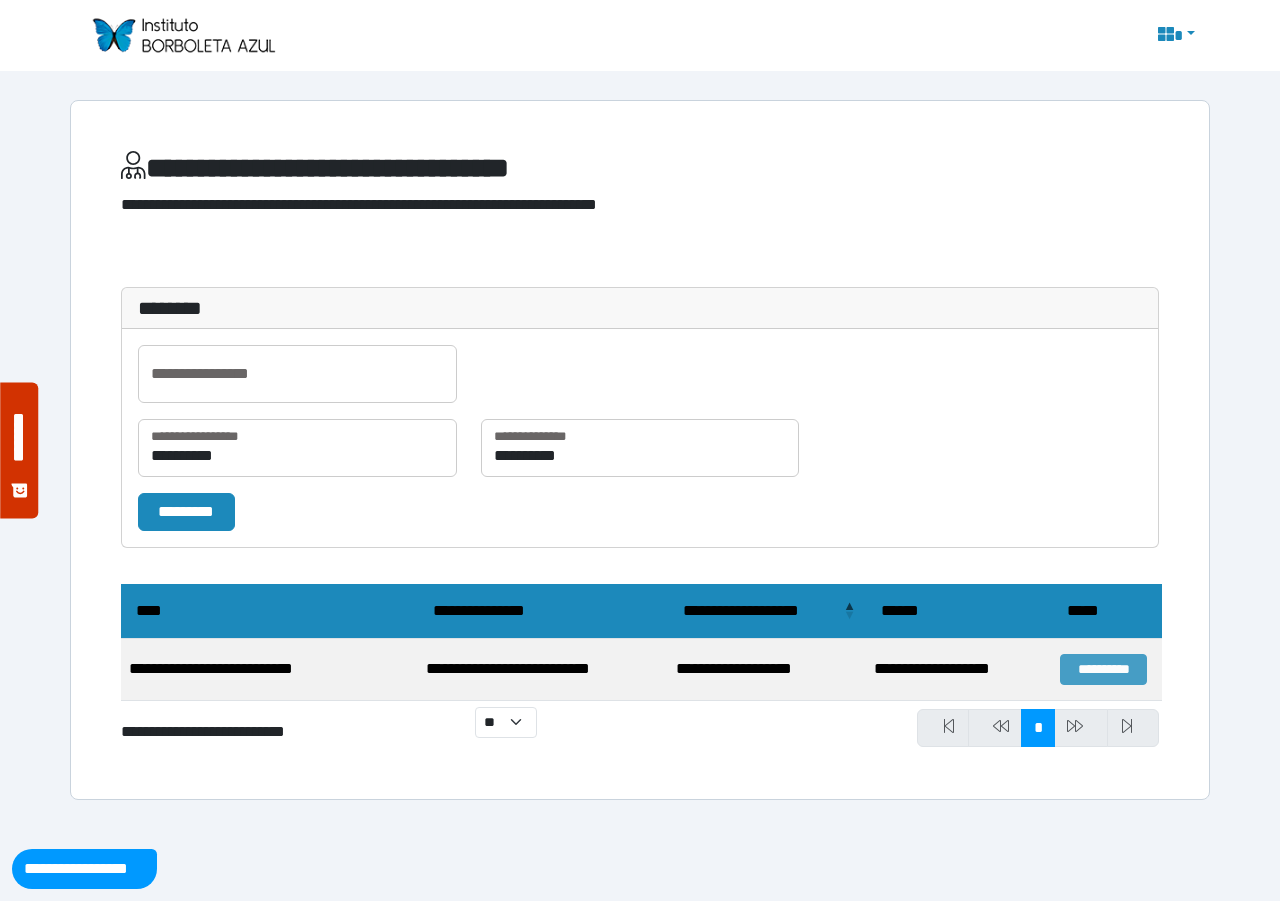 click on "**********" at bounding box center [1103, 669] 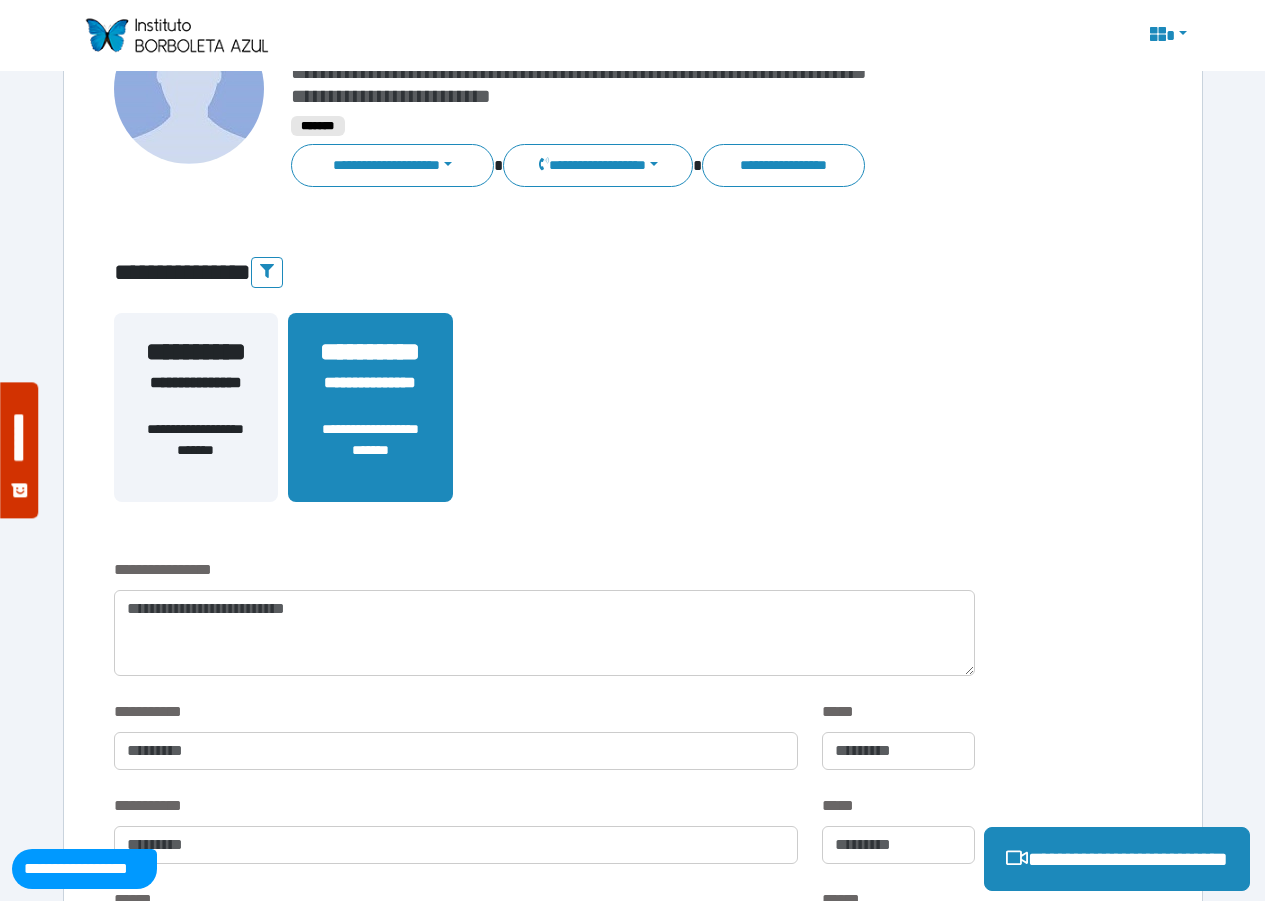 scroll, scrollTop: 100, scrollLeft: 0, axis: vertical 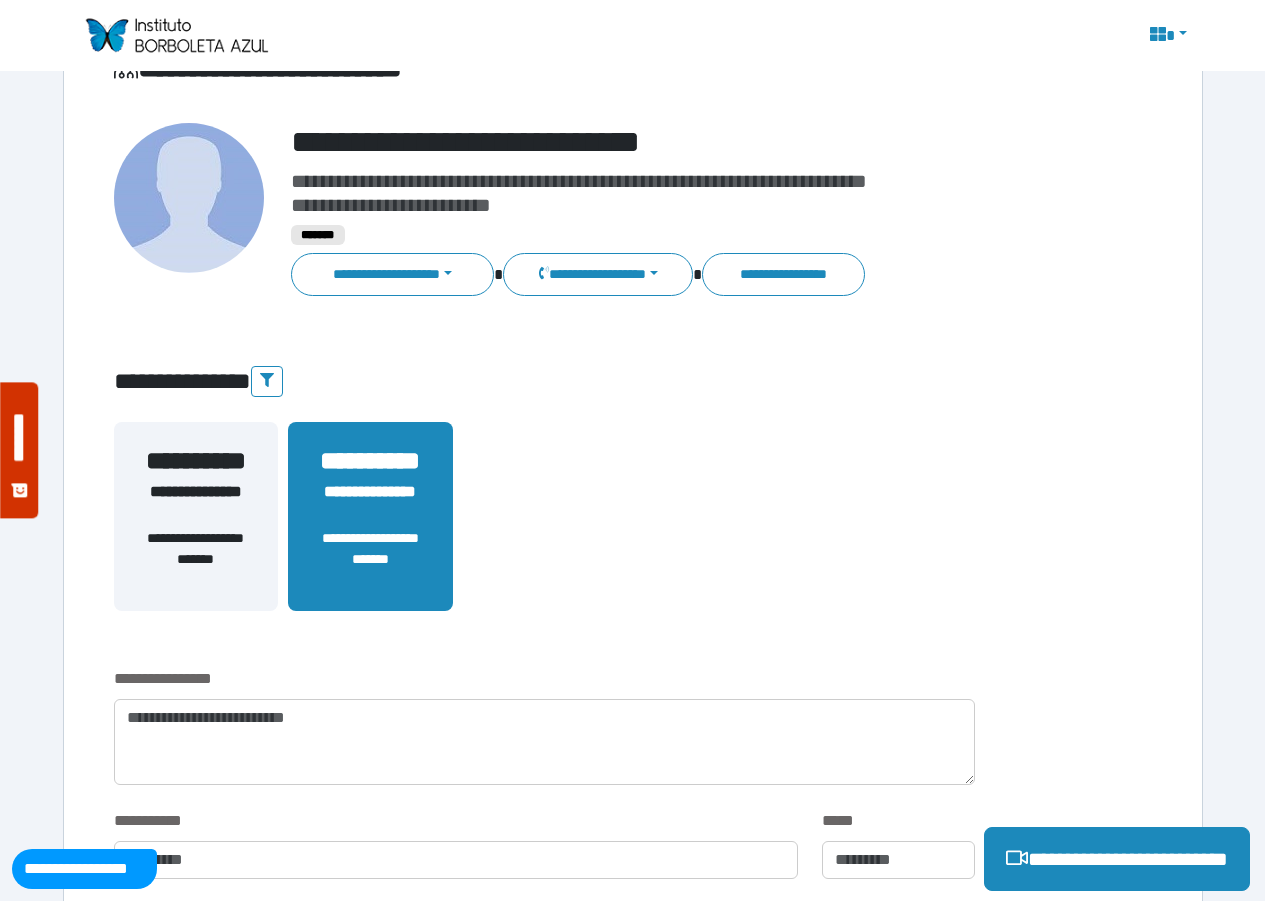 click on "**********" at bounding box center [196, 559] 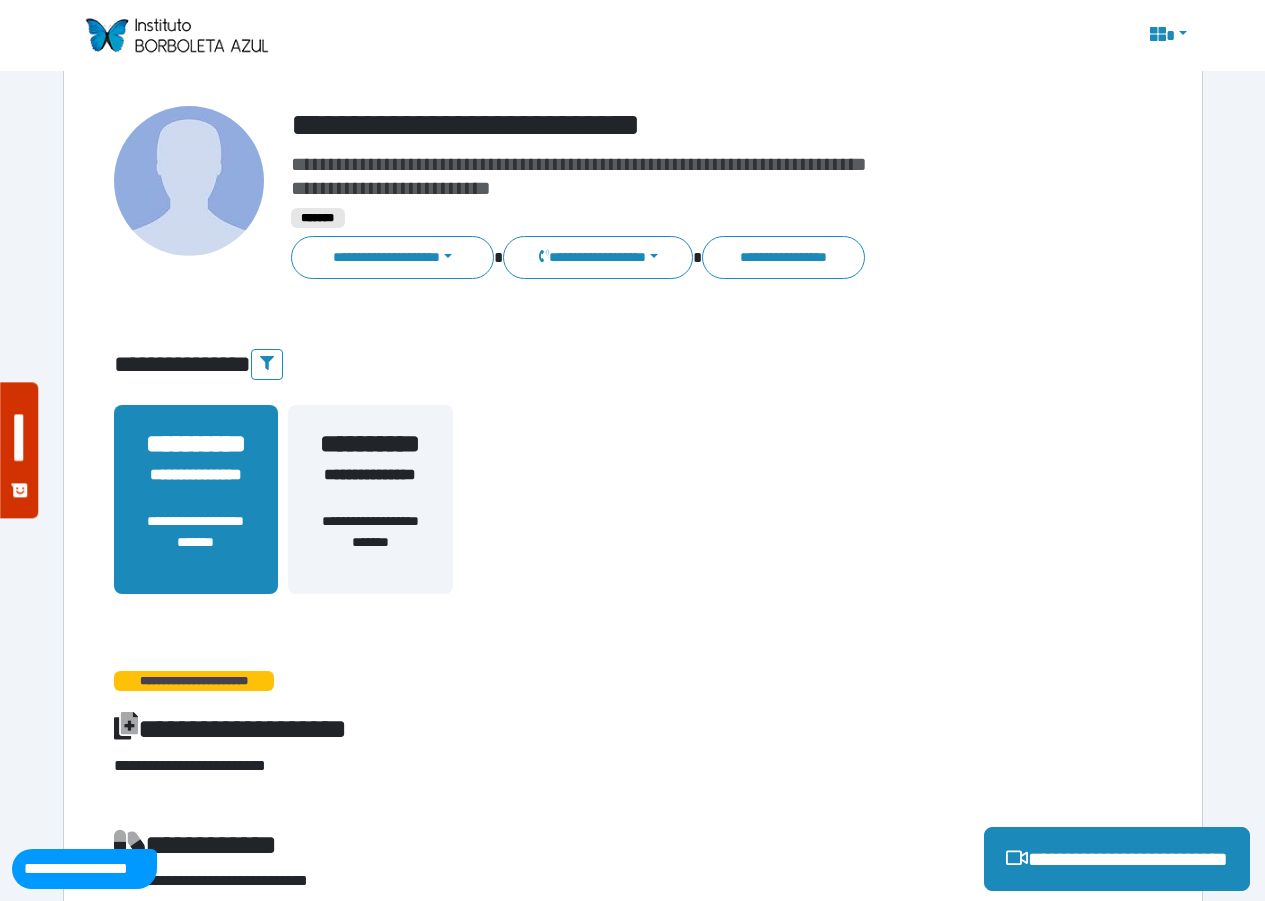 scroll, scrollTop: 0, scrollLeft: 0, axis: both 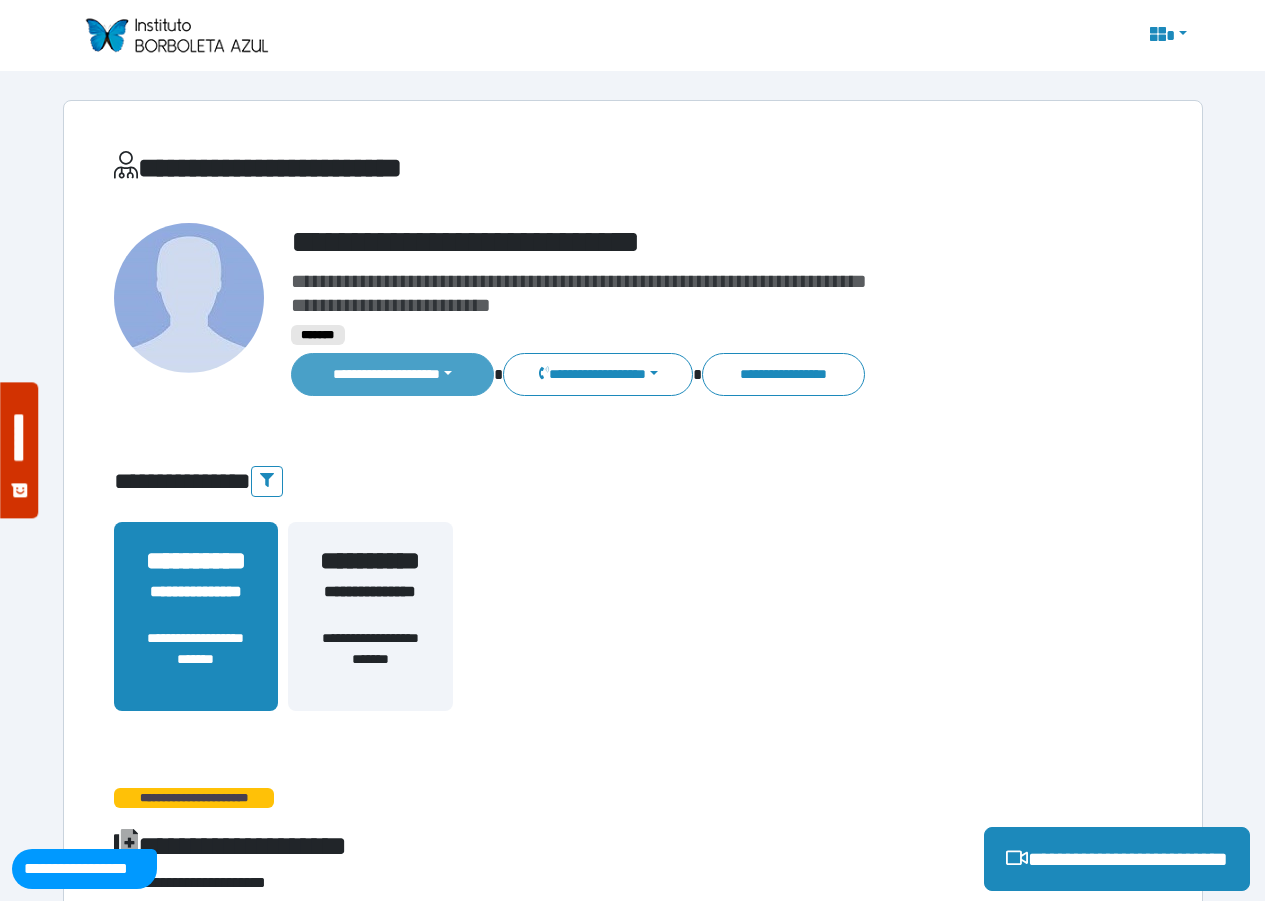 click on "**********" at bounding box center (393, 374) 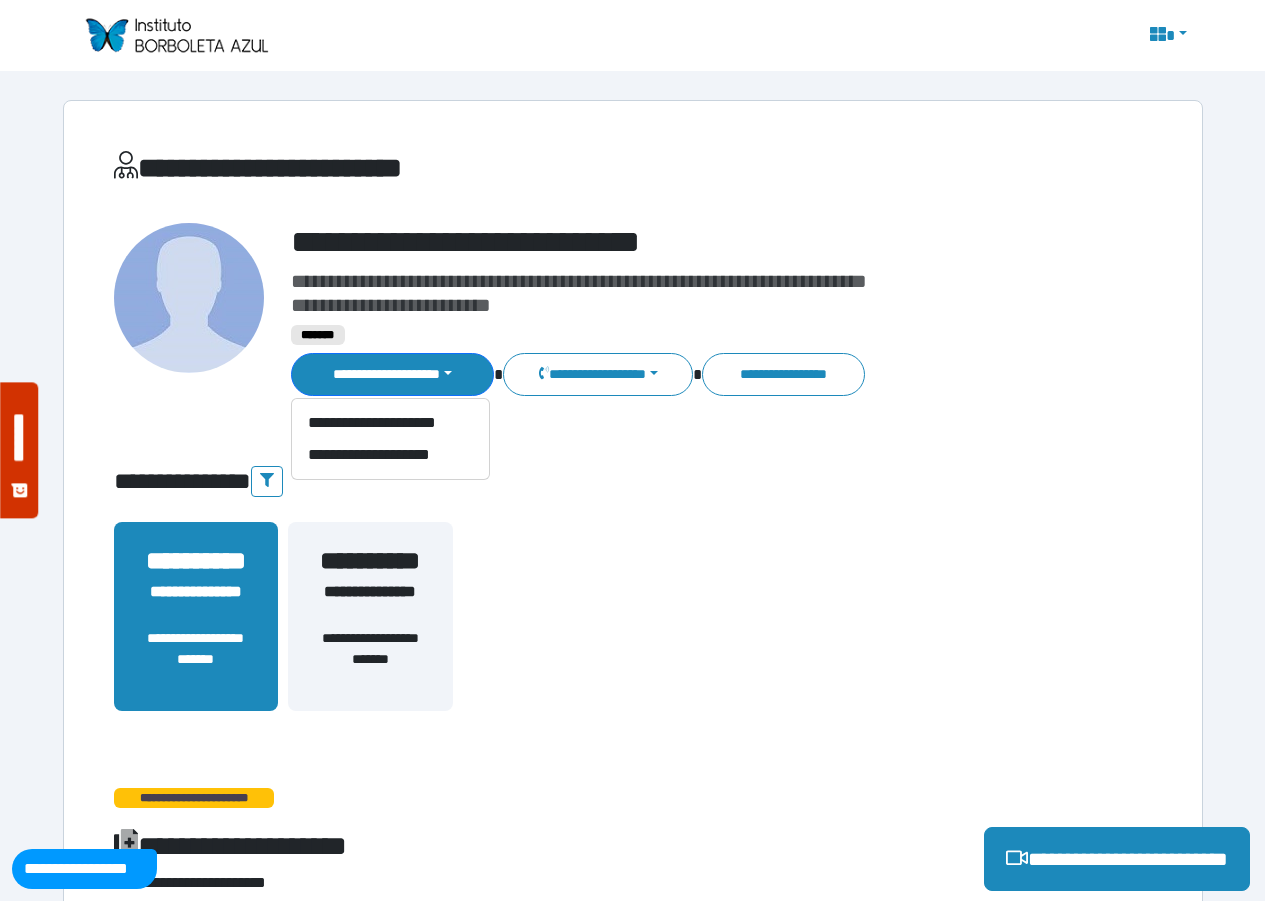 click on "**********" at bounding box center [633, 481] 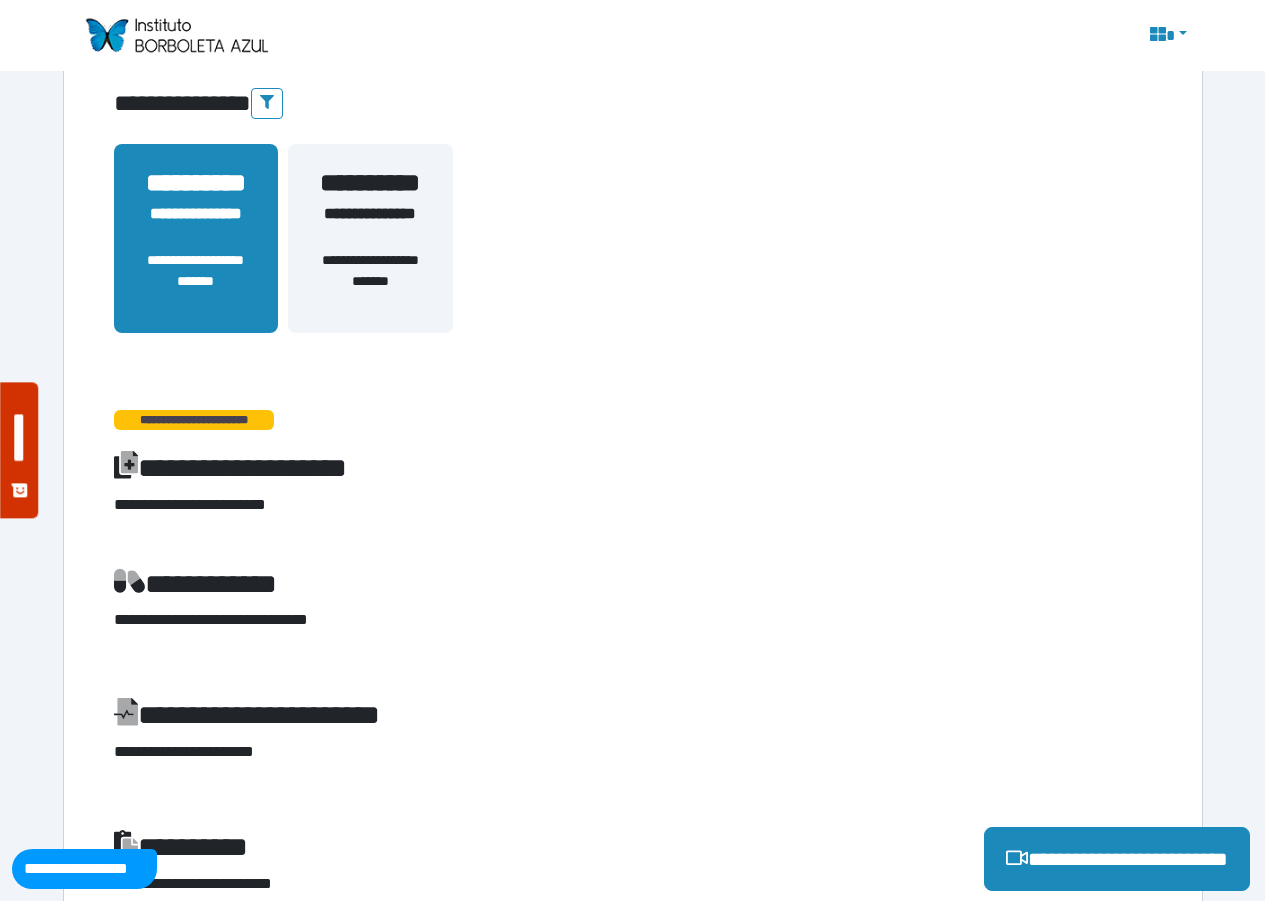 scroll, scrollTop: 0, scrollLeft: 0, axis: both 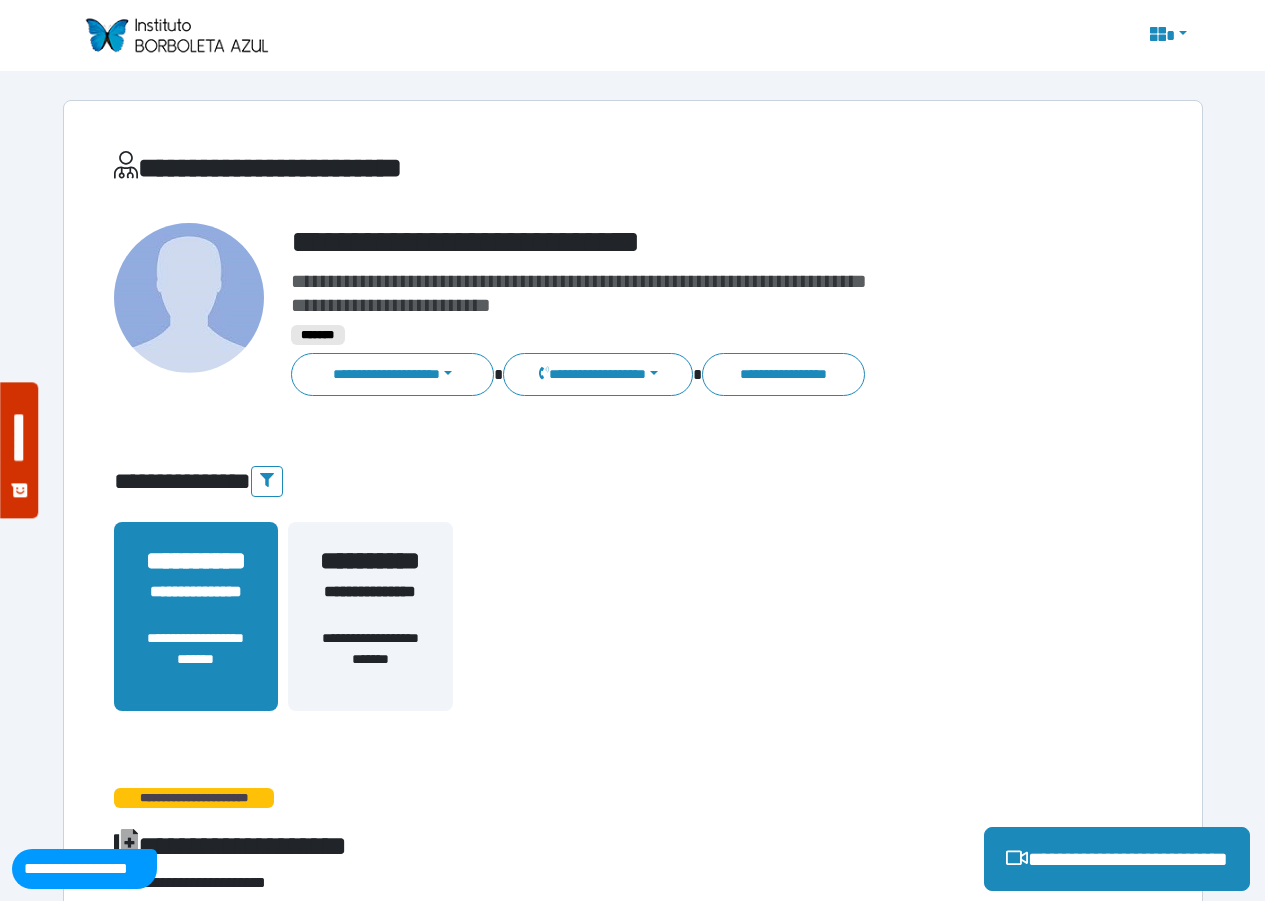 click on "**********" at bounding box center [370, 616] 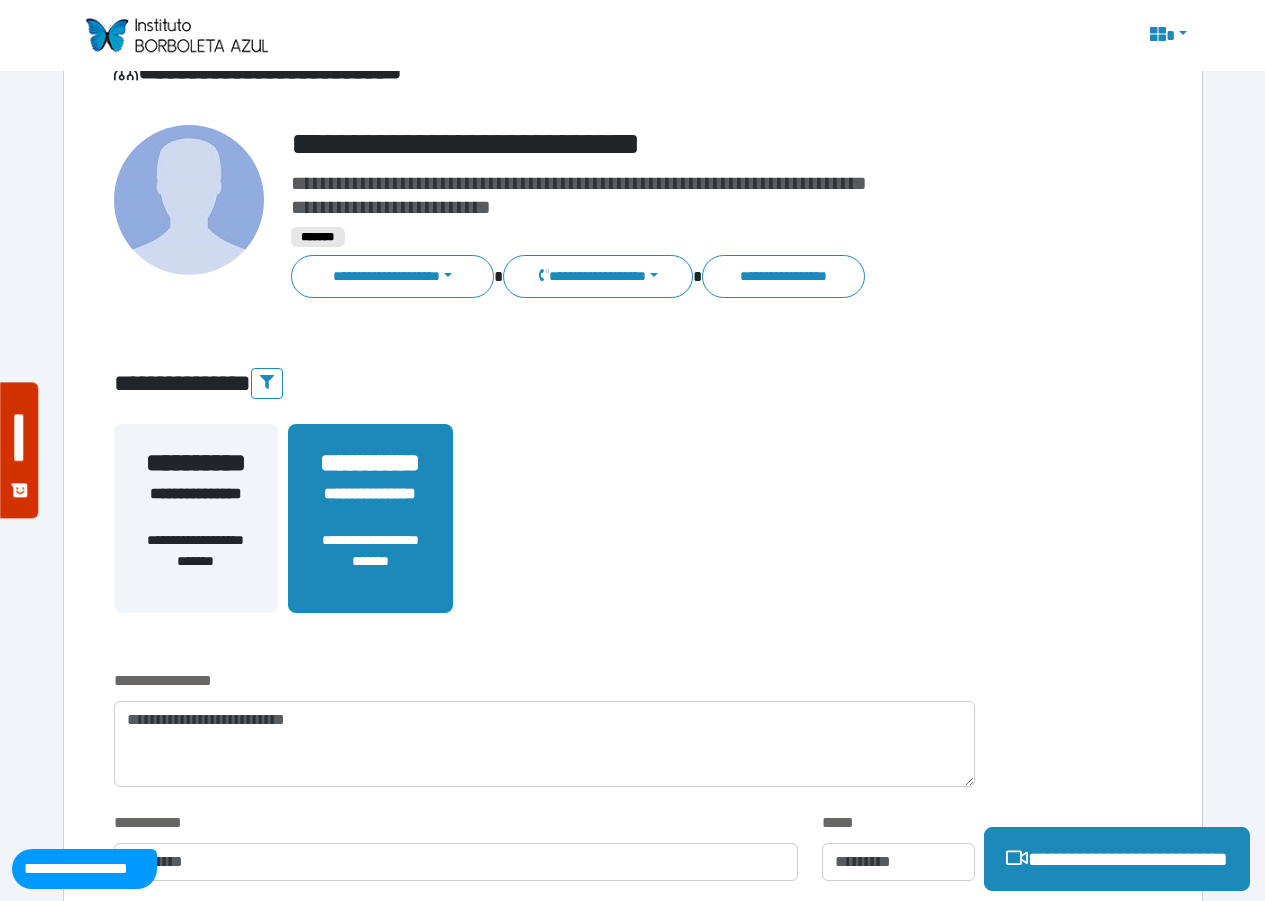 scroll, scrollTop: 0, scrollLeft: 0, axis: both 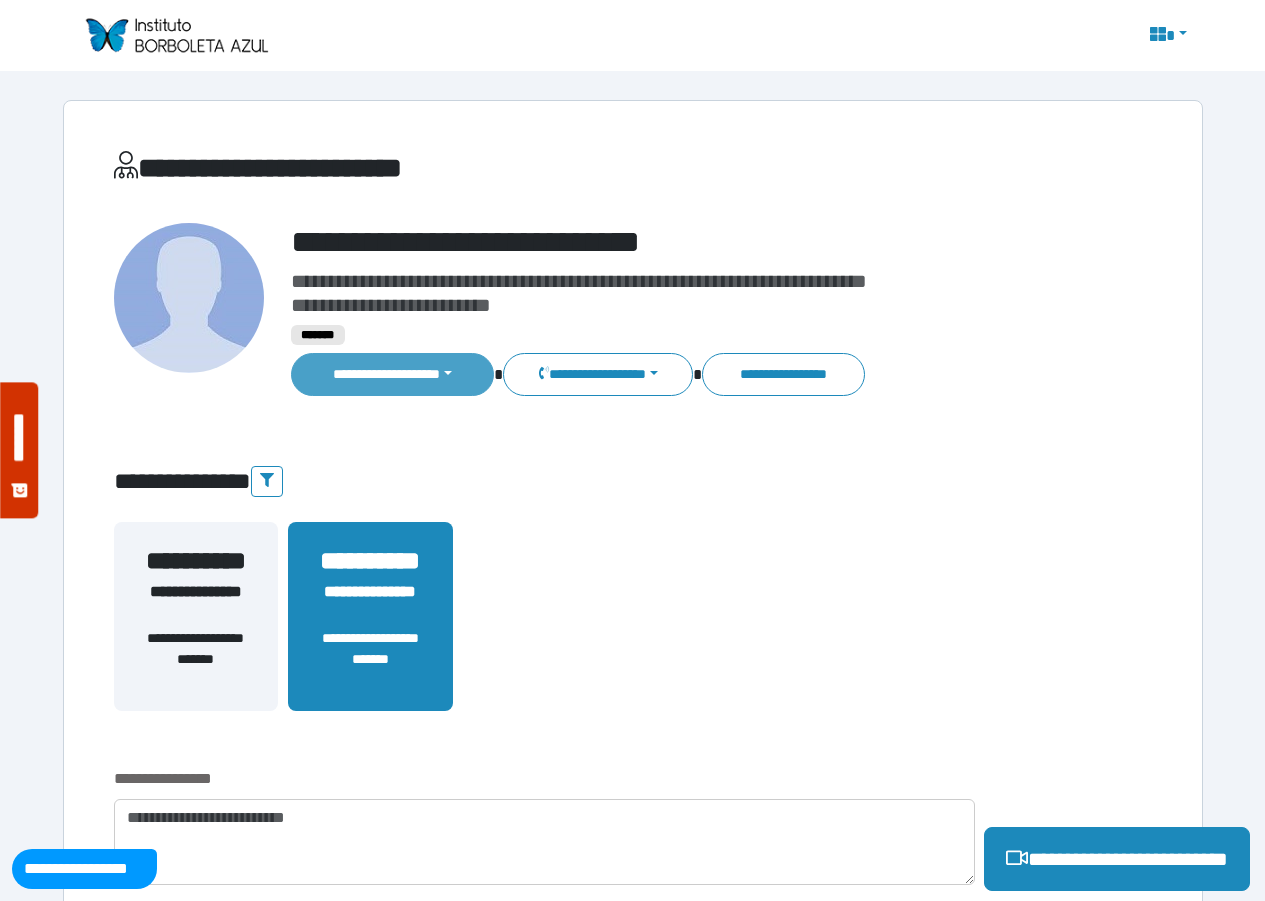 click on "**********" at bounding box center (393, 374) 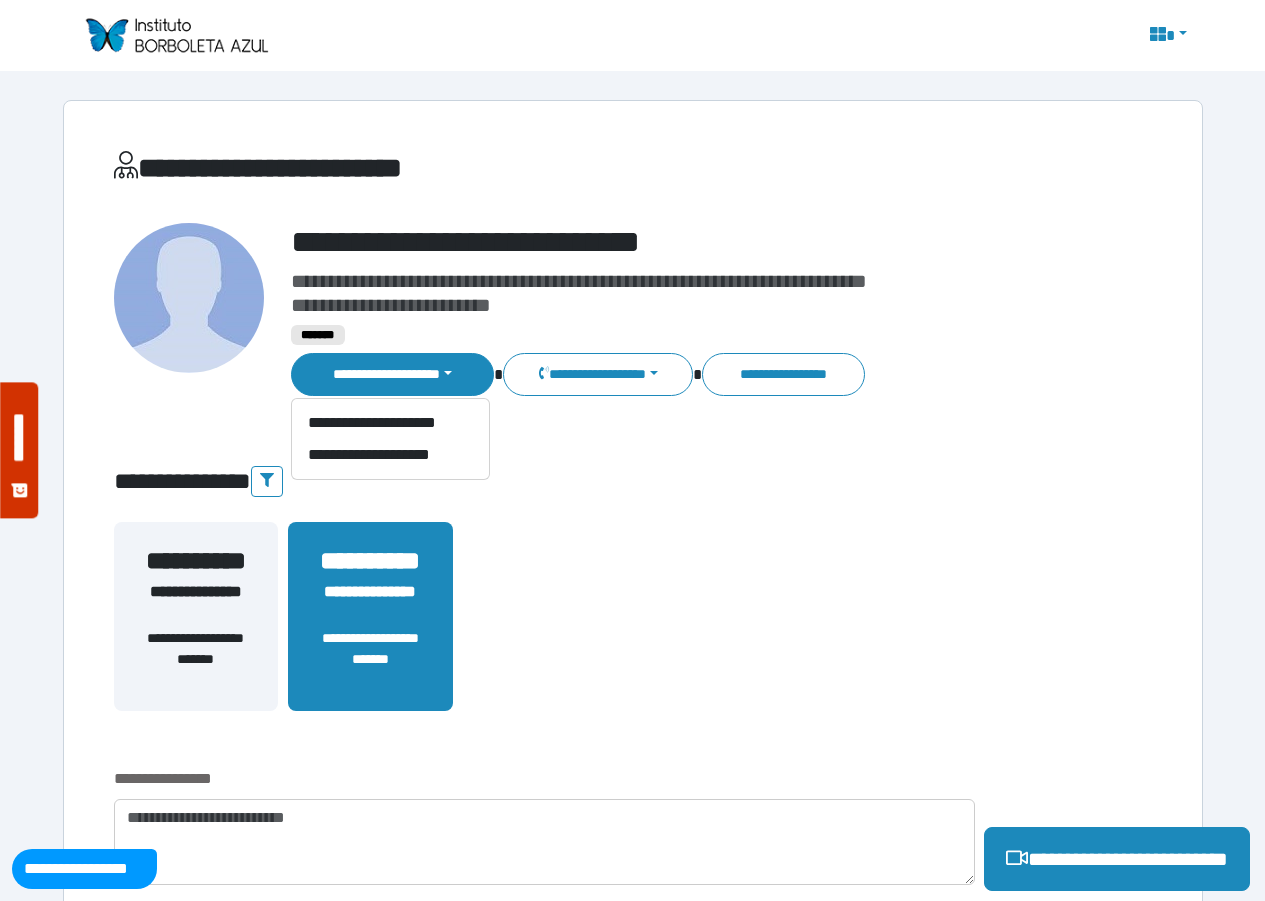 click on "**********" at bounding box center [196, 604] 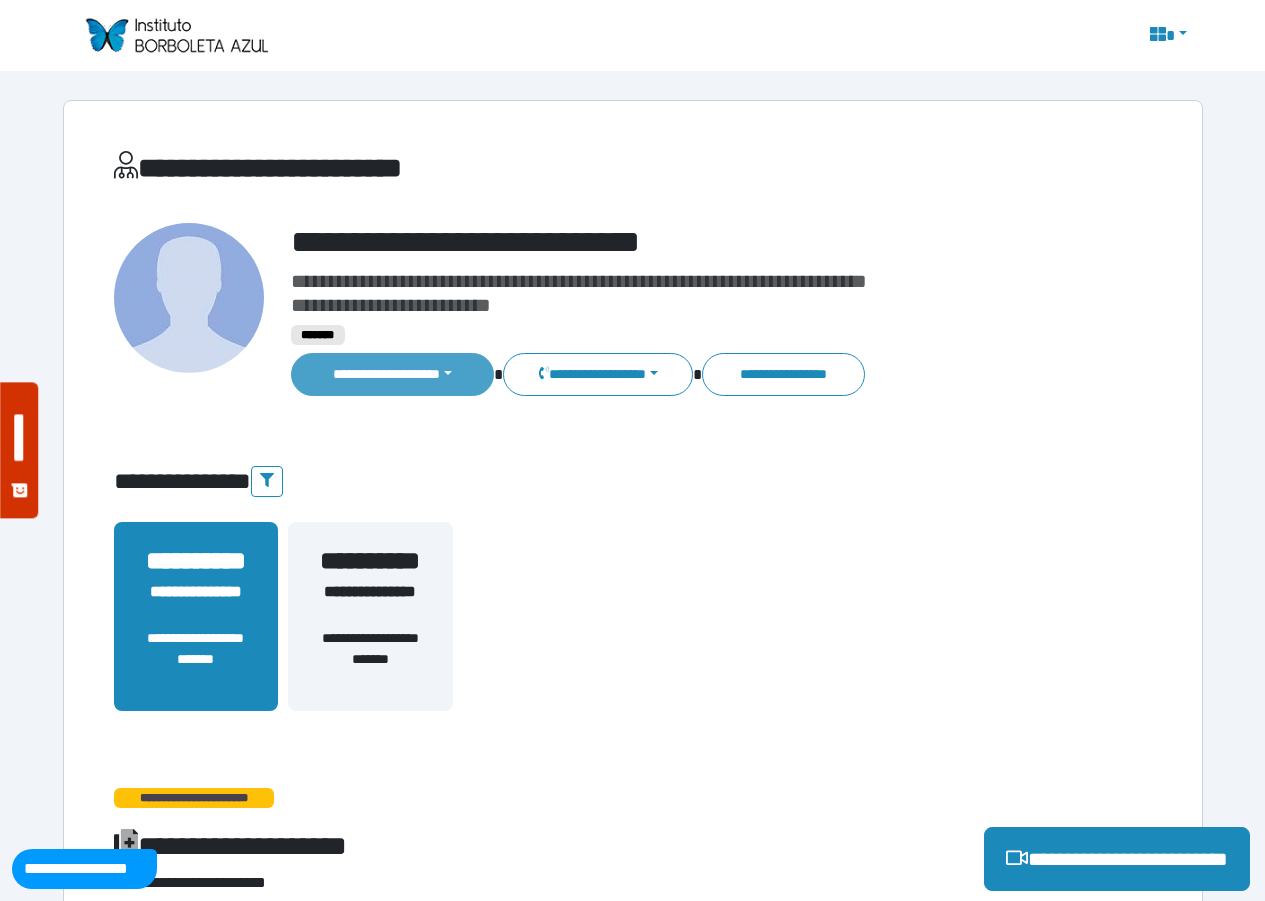 click on "**********" at bounding box center (393, 374) 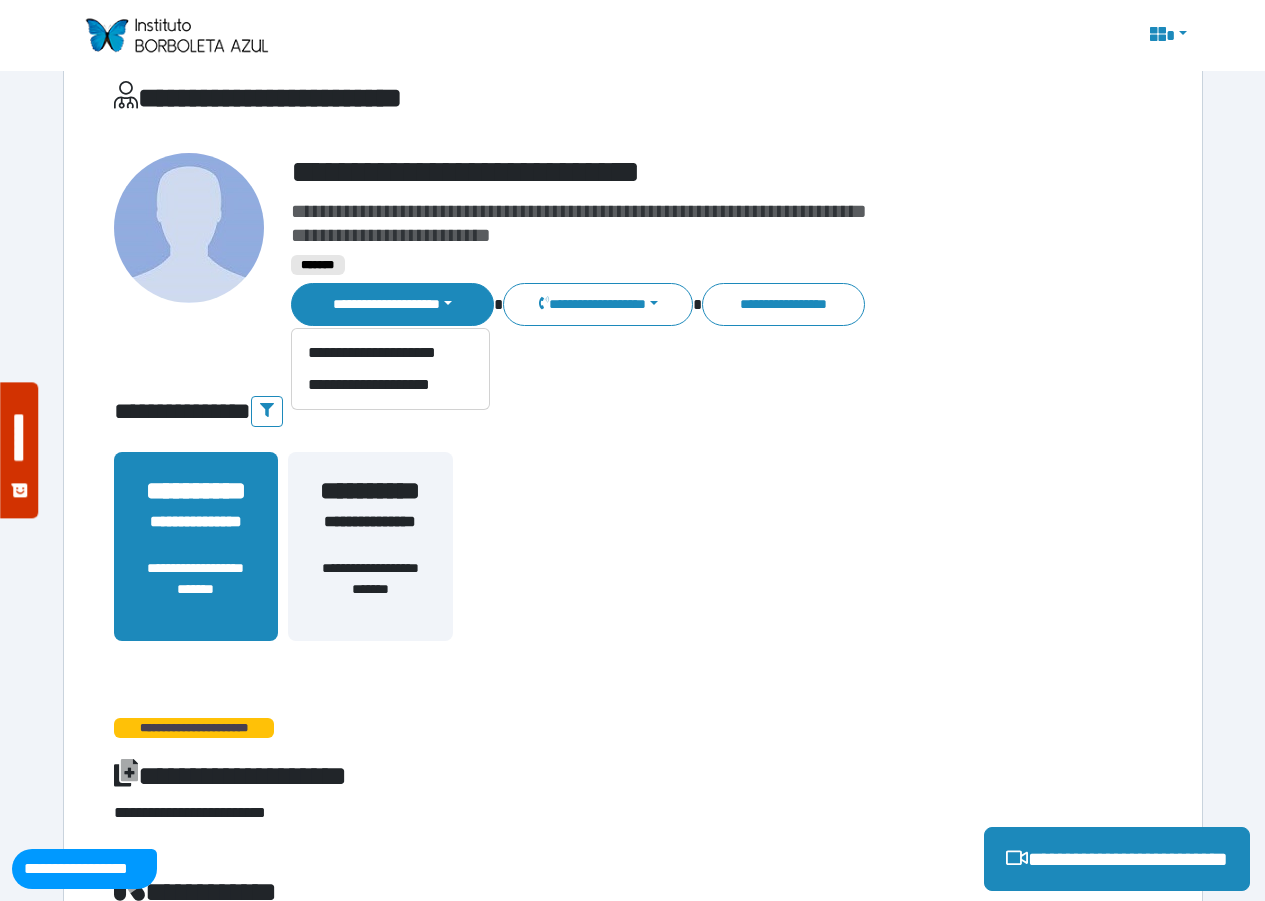 scroll, scrollTop: 0, scrollLeft: 0, axis: both 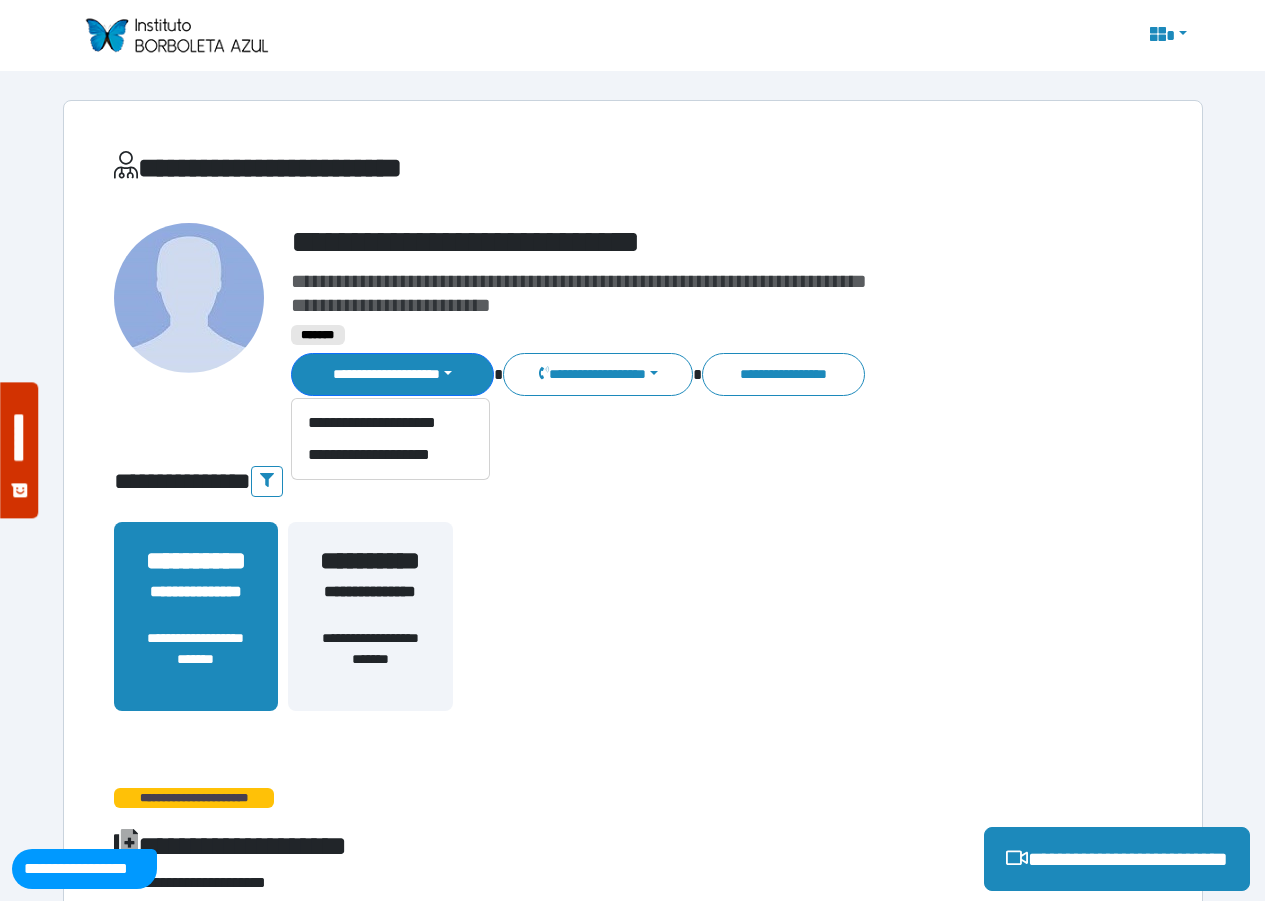 click at bounding box center (1158, 34) 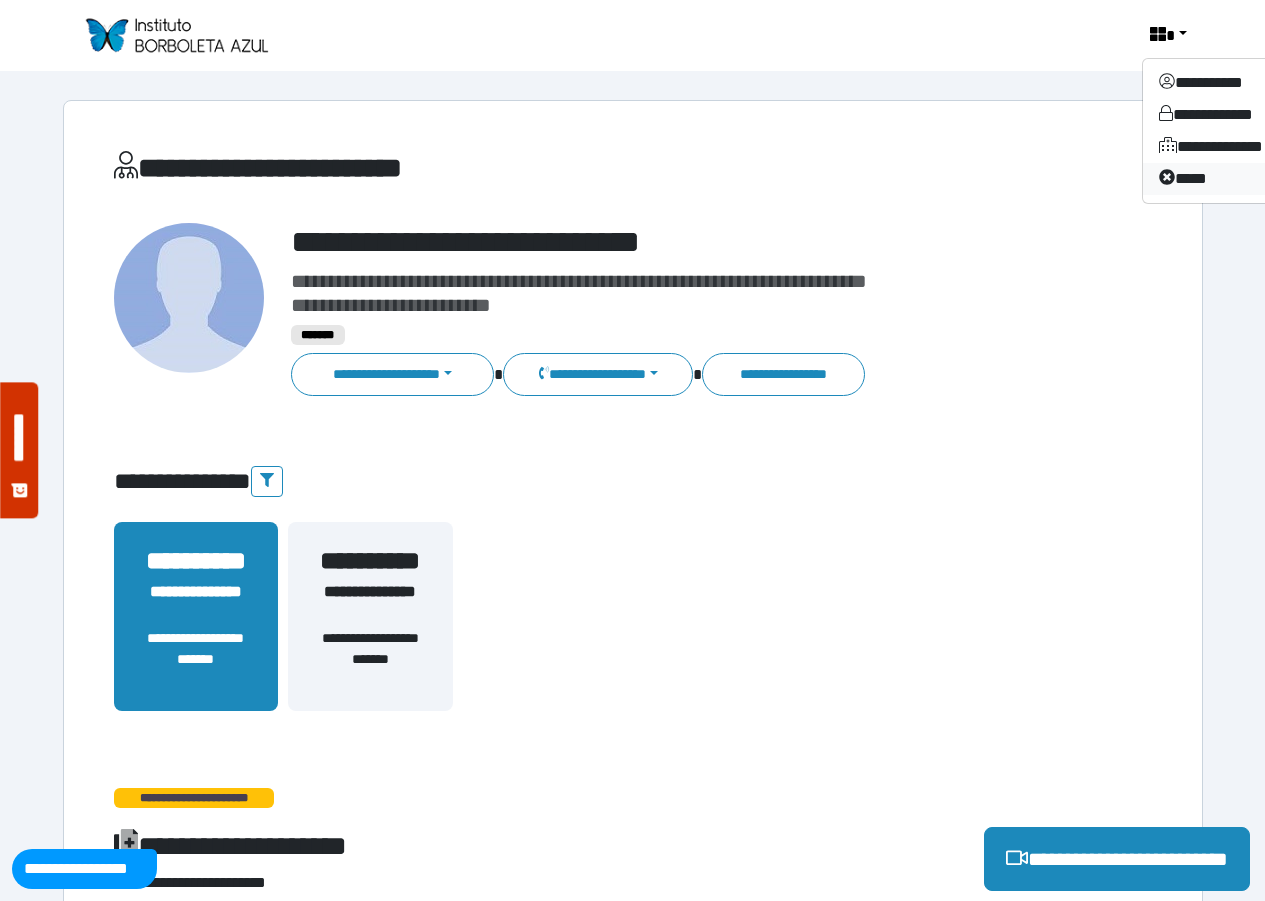 click on "****" at bounding box center (1222, 179) 